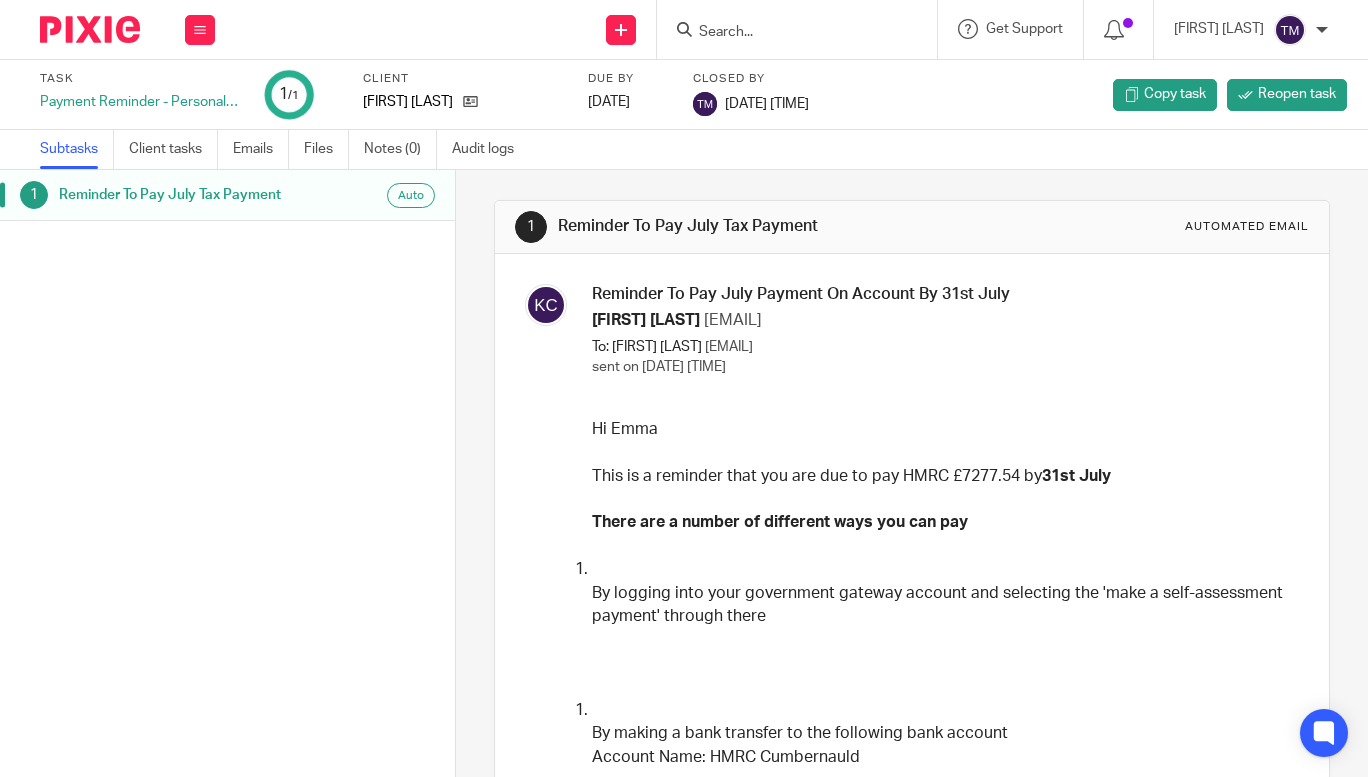 scroll, scrollTop: 0, scrollLeft: 0, axis: both 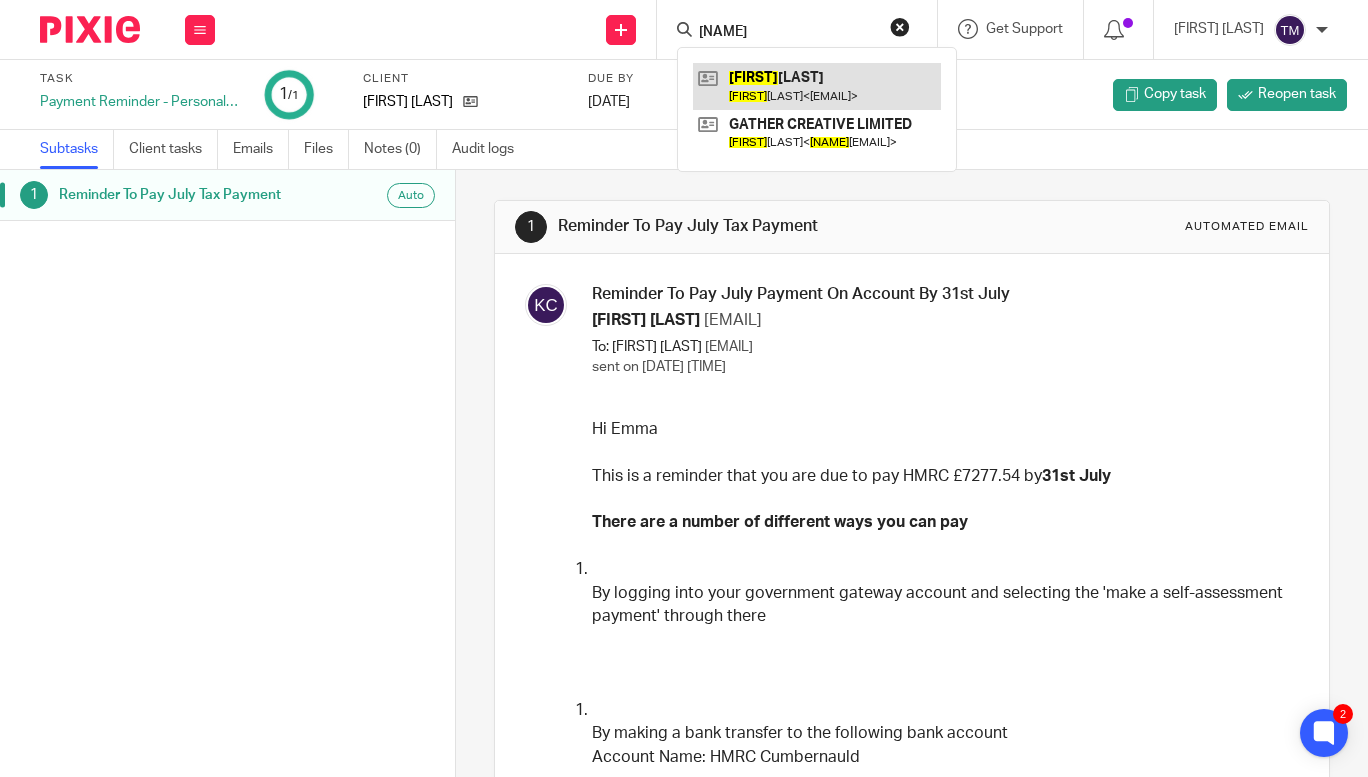 type on "tamsin" 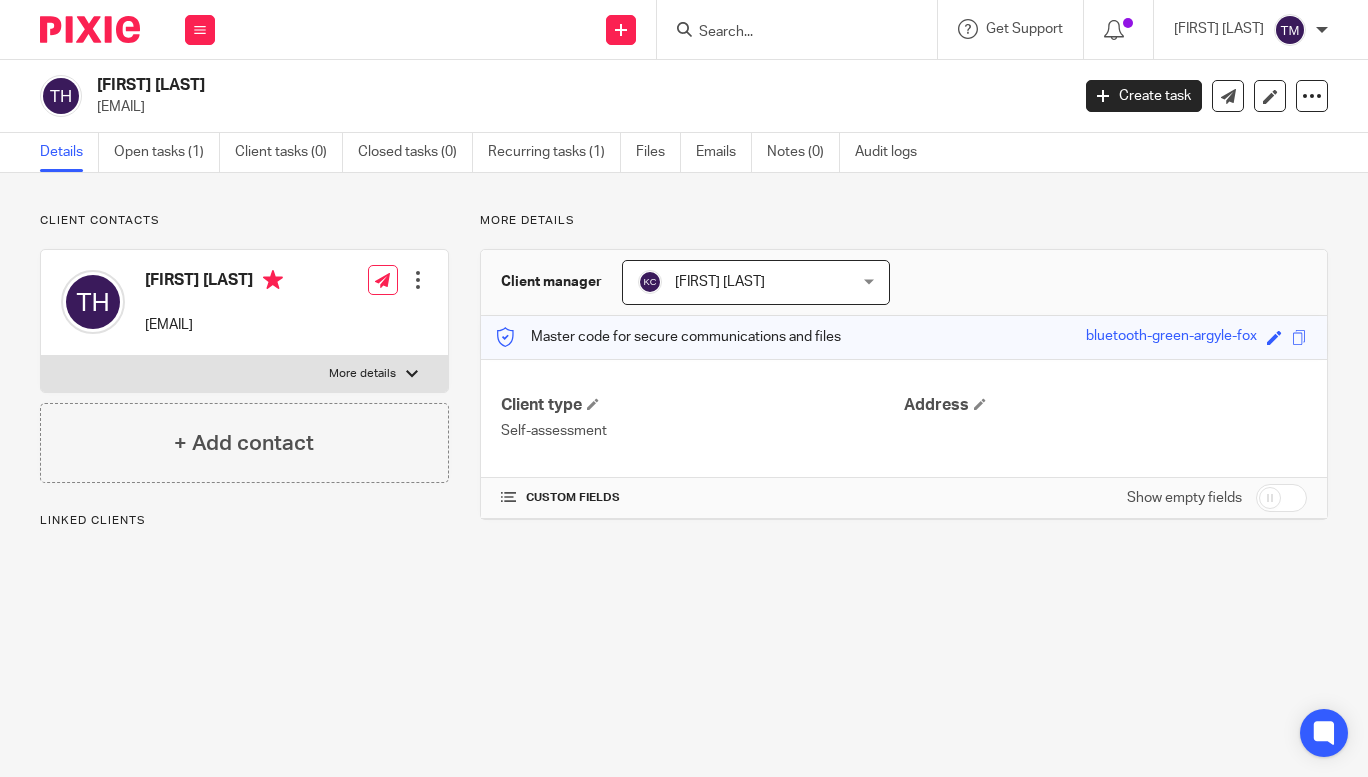 scroll, scrollTop: 0, scrollLeft: 0, axis: both 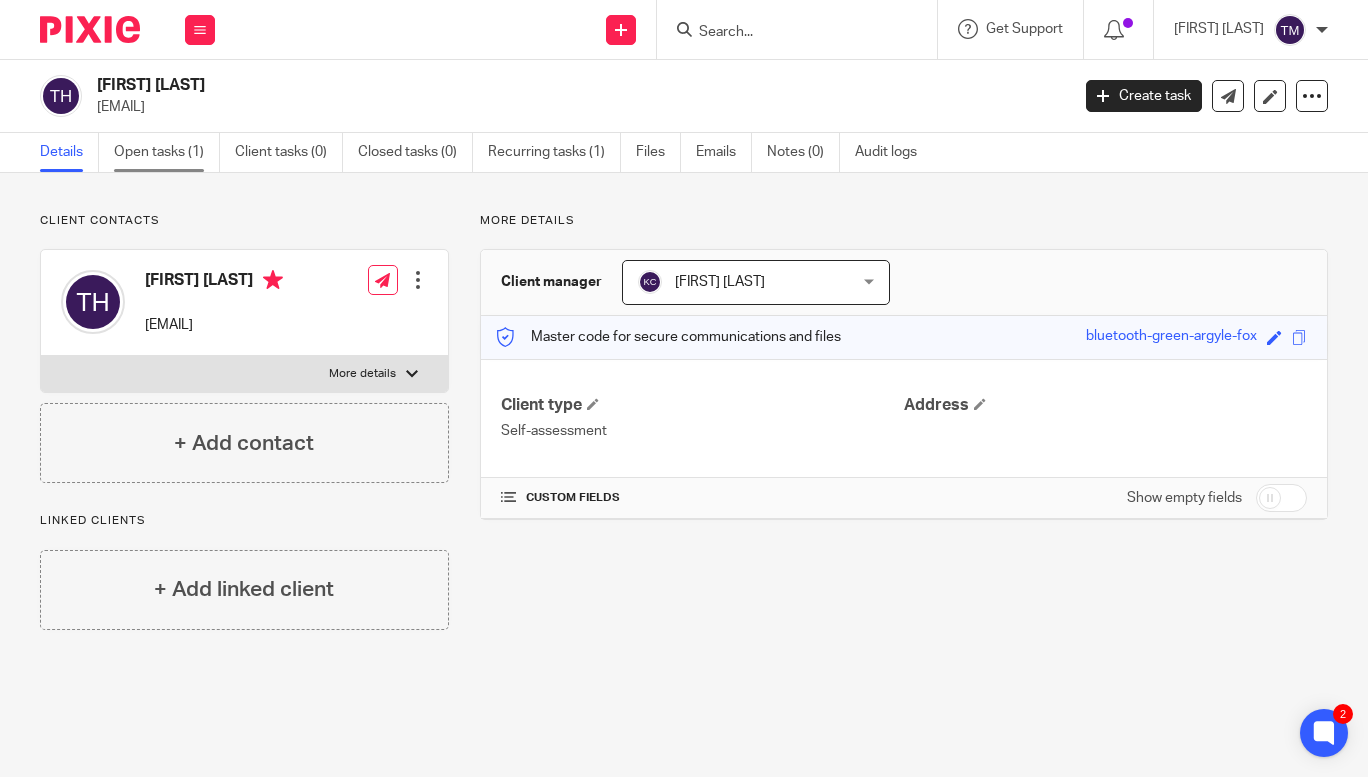 click on "Open tasks (1)" at bounding box center (167, 152) 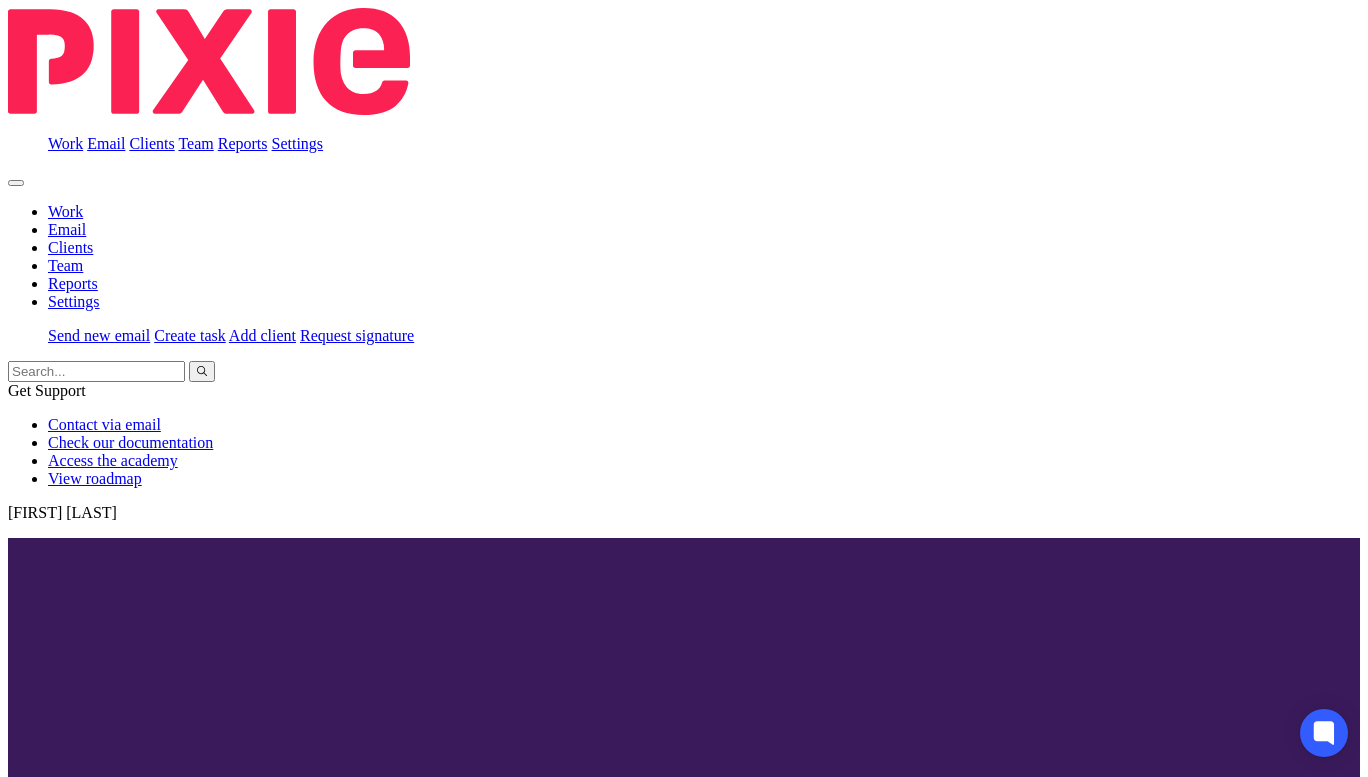 scroll, scrollTop: 0, scrollLeft: 0, axis: both 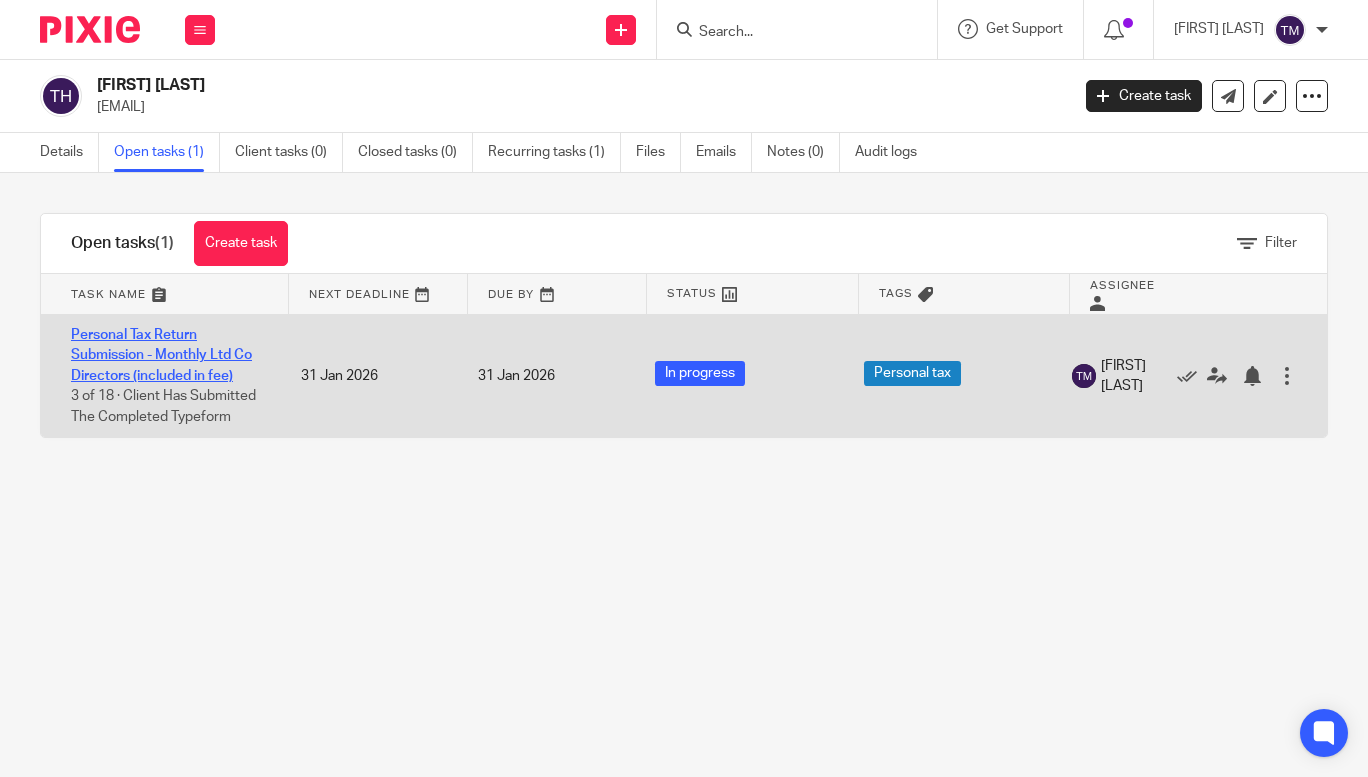 click on "Personal Tax Return Submission - Monthly Ltd Co Directors (included in fee)" at bounding box center [161, 355] 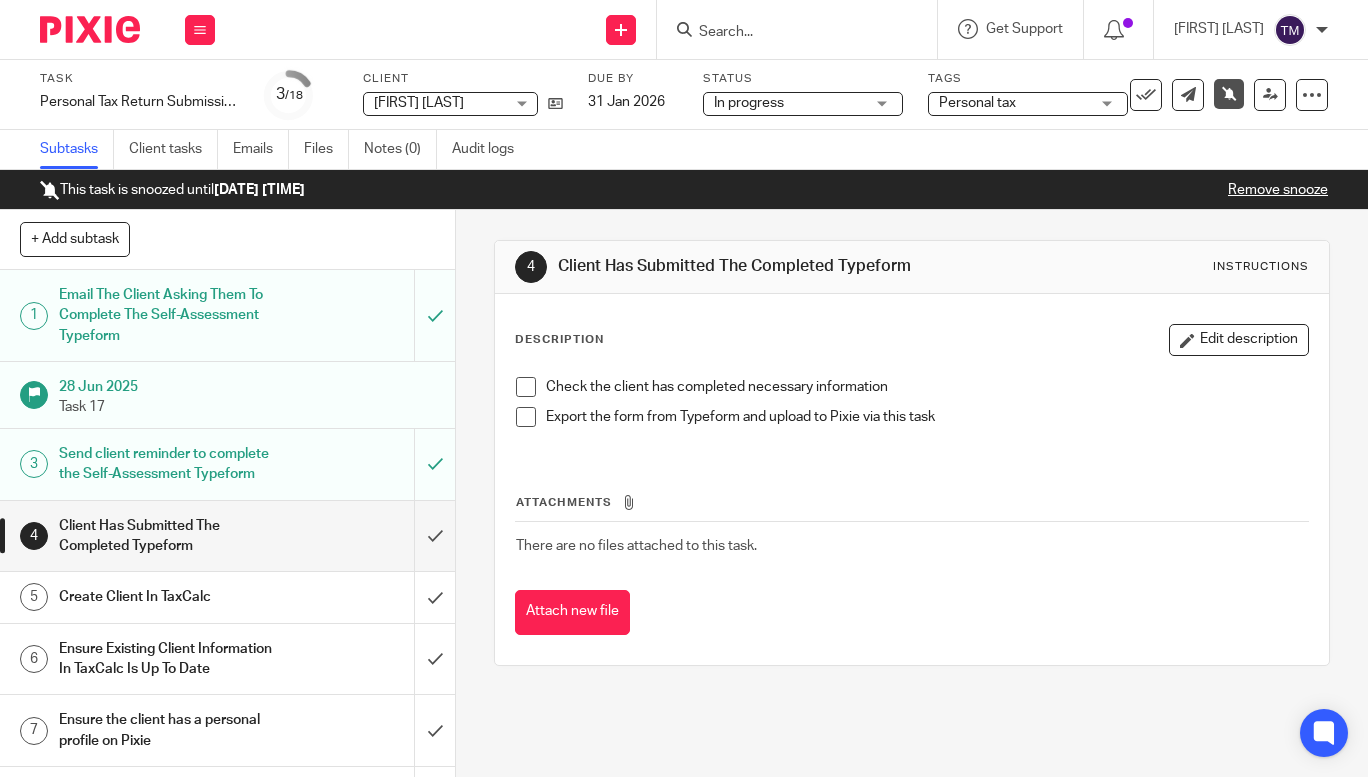 scroll, scrollTop: 0, scrollLeft: 0, axis: both 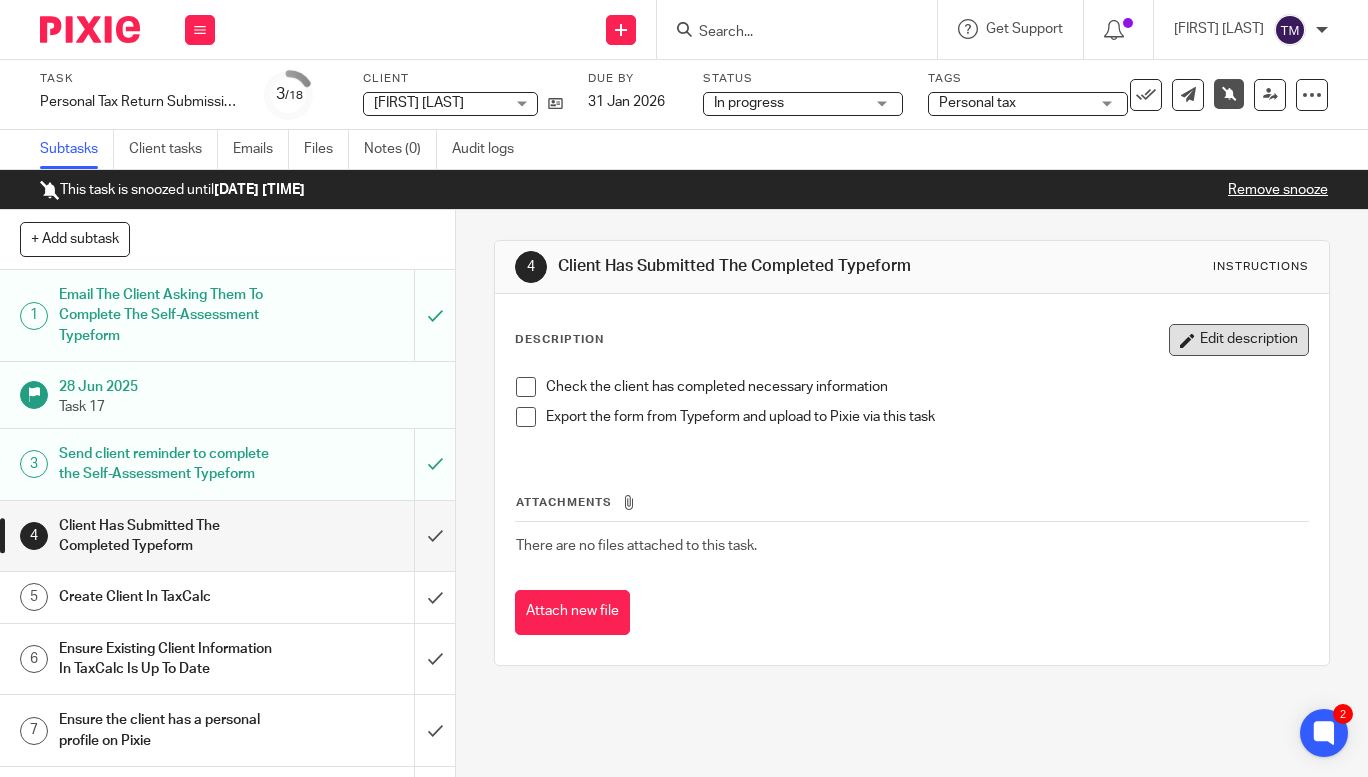 click on "Edit description" at bounding box center [1239, 340] 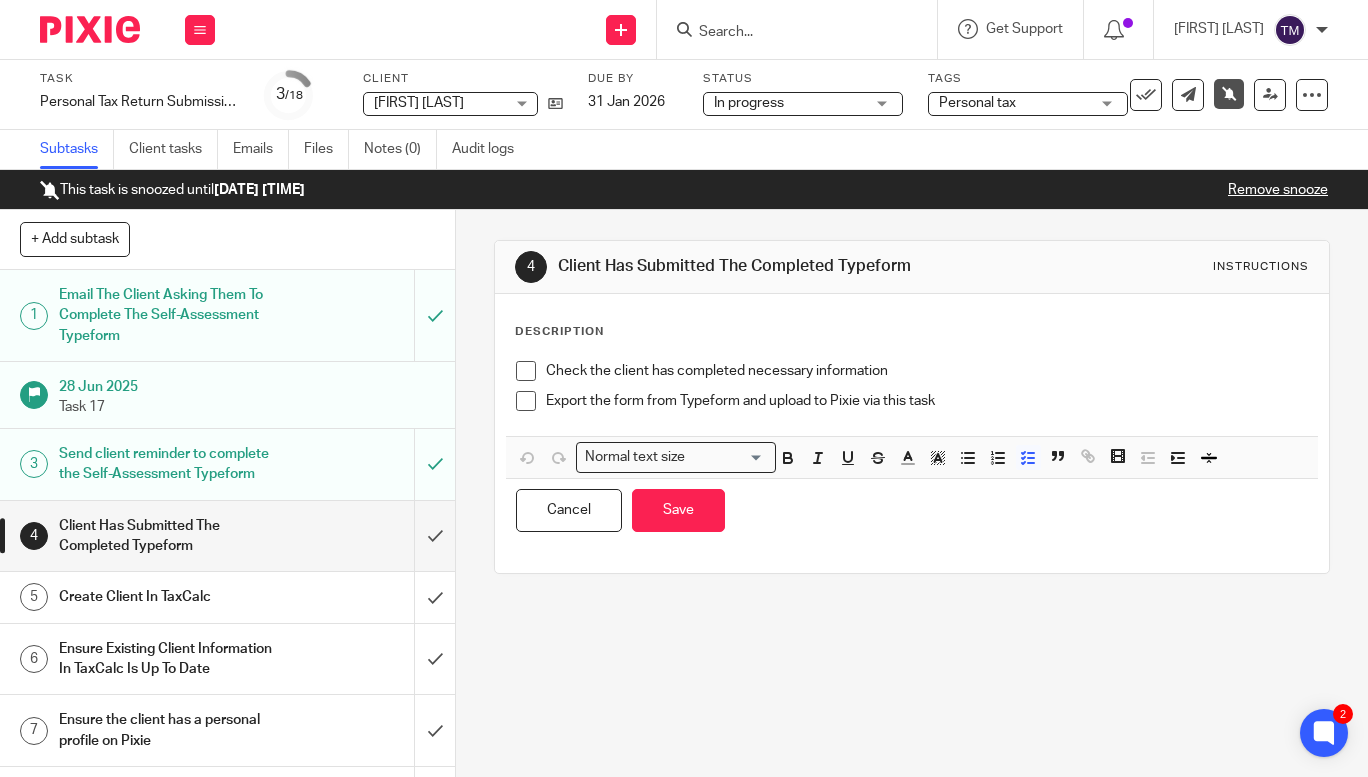 click on "Export the form from Typeform and upload to Pixie via this task" at bounding box center (927, 401) 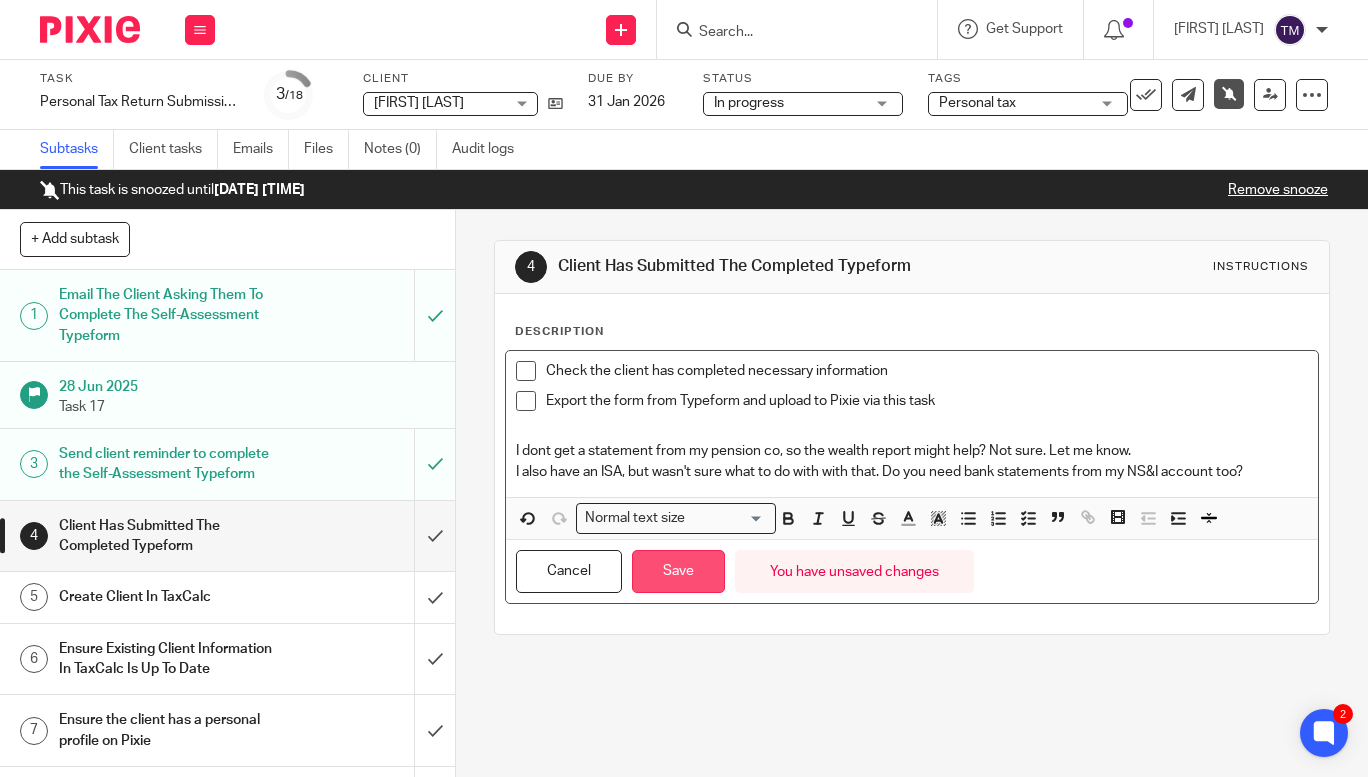 click on "Save" at bounding box center [678, 571] 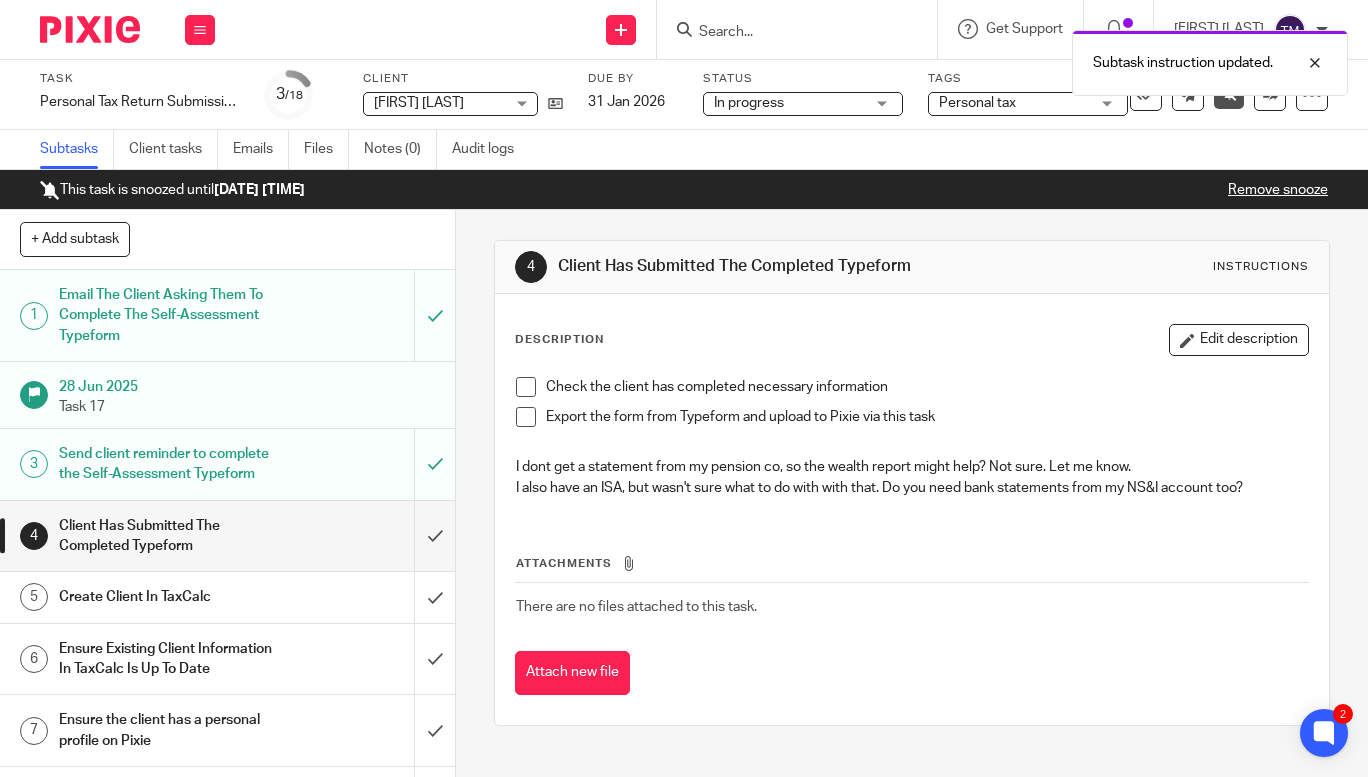 click on "Check the client has completed necessary information" at bounding box center [912, 392] 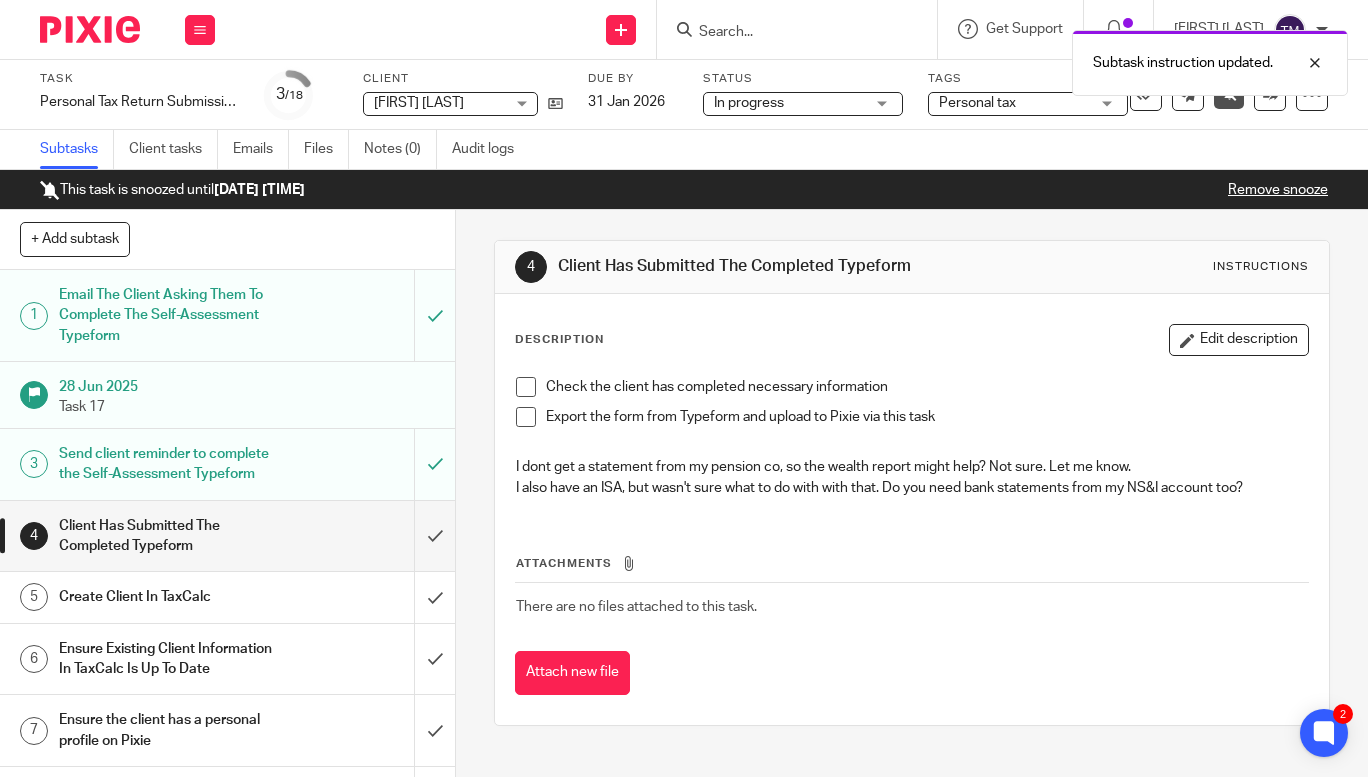 click at bounding box center [526, 387] 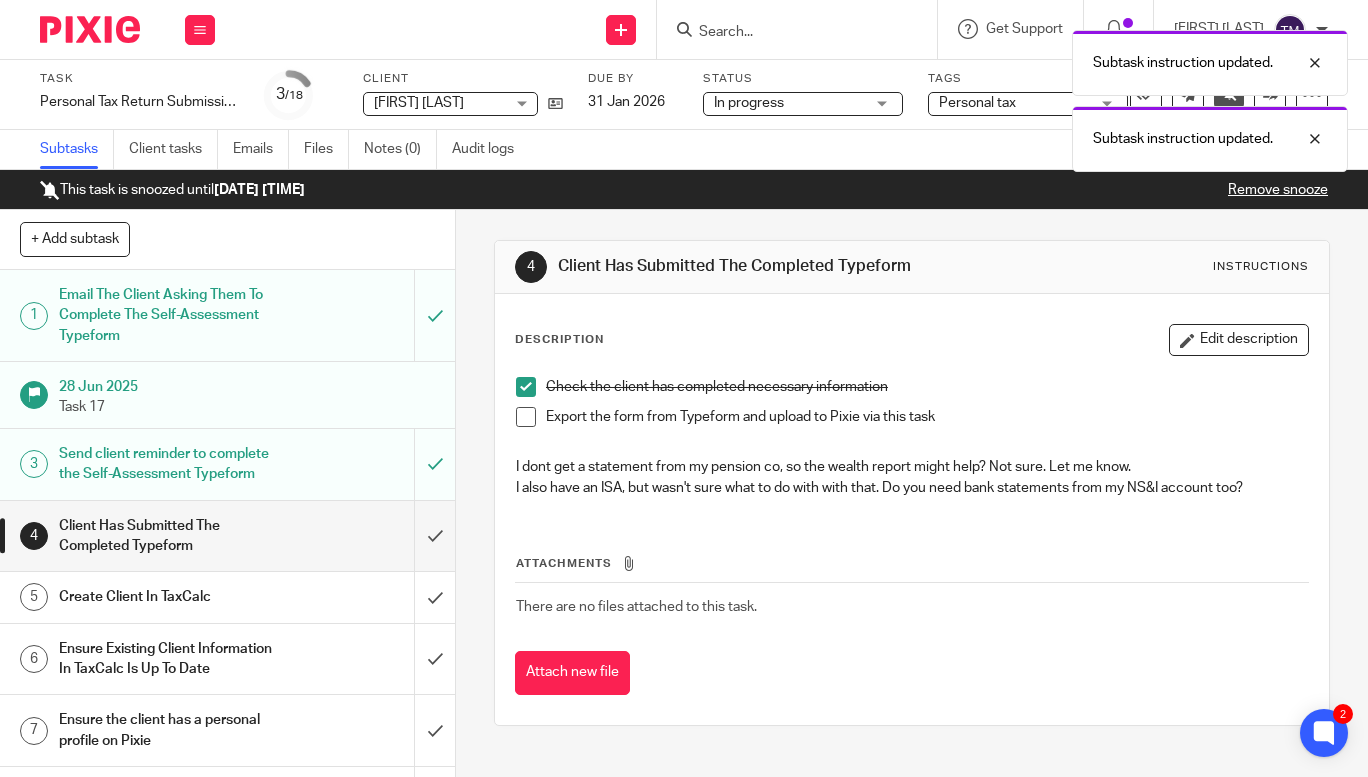 click at bounding box center [526, 417] 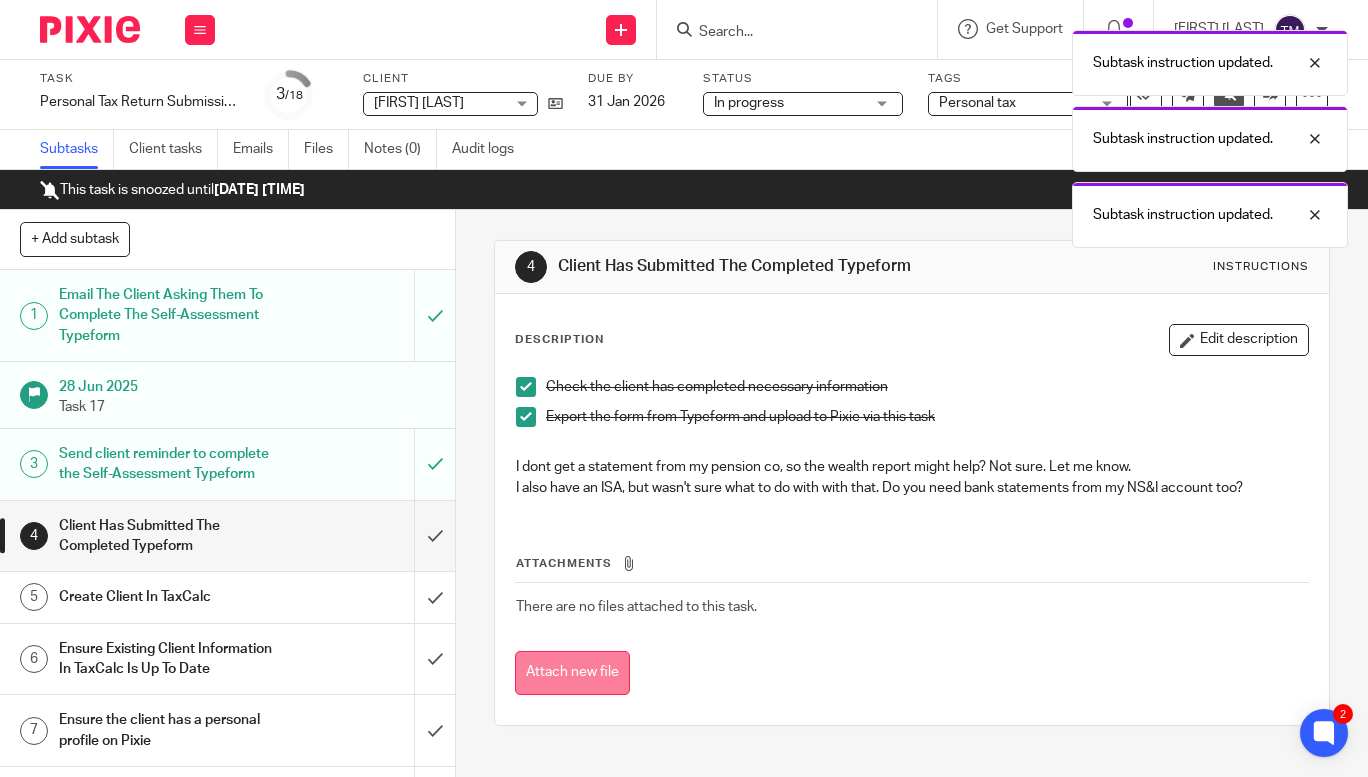 click on "Attach new file" at bounding box center (572, 673) 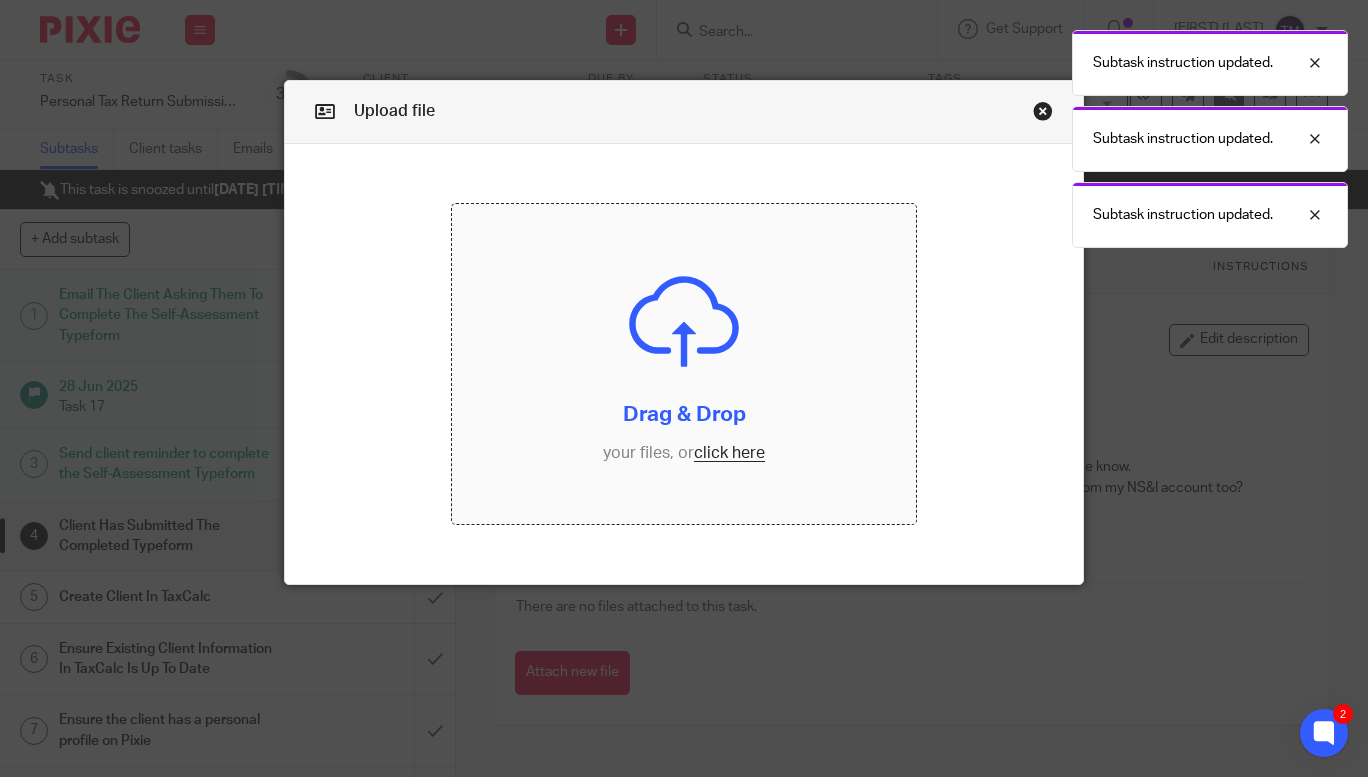 click at bounding box center (684, 364) 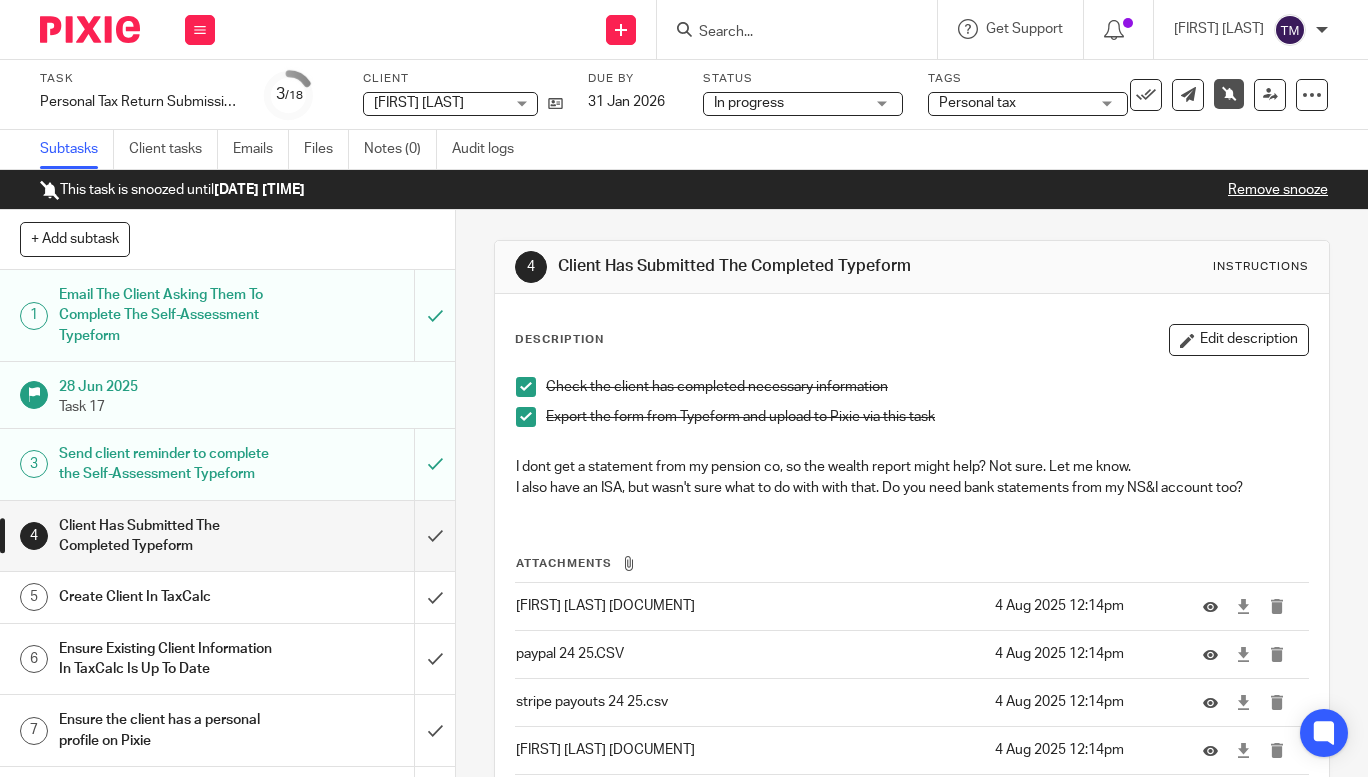 scroll, scrollTop: 0, scrollLeft: 0, axis: both 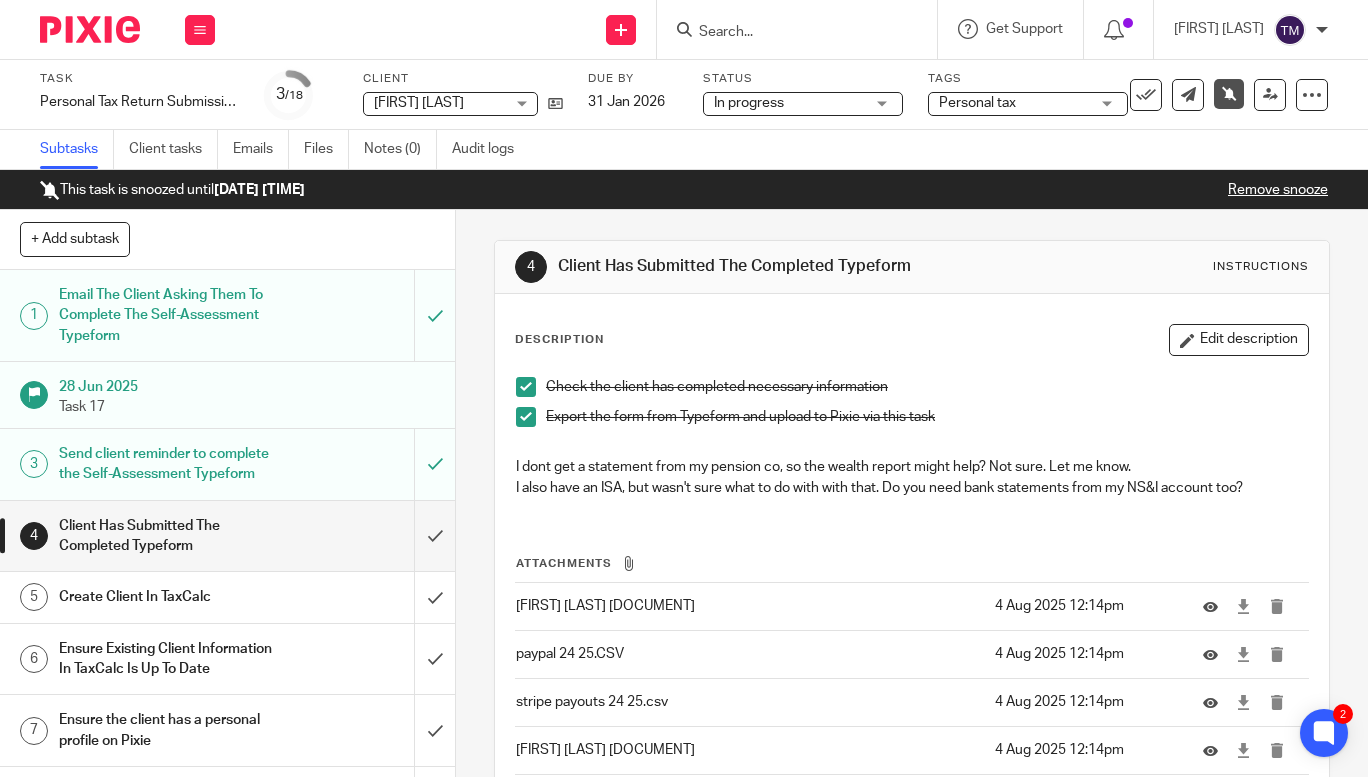 drag, startPoint x: 1256, startPoint y: 485, endPoint x: 642, endPoint y: 443, distance: 615.4348 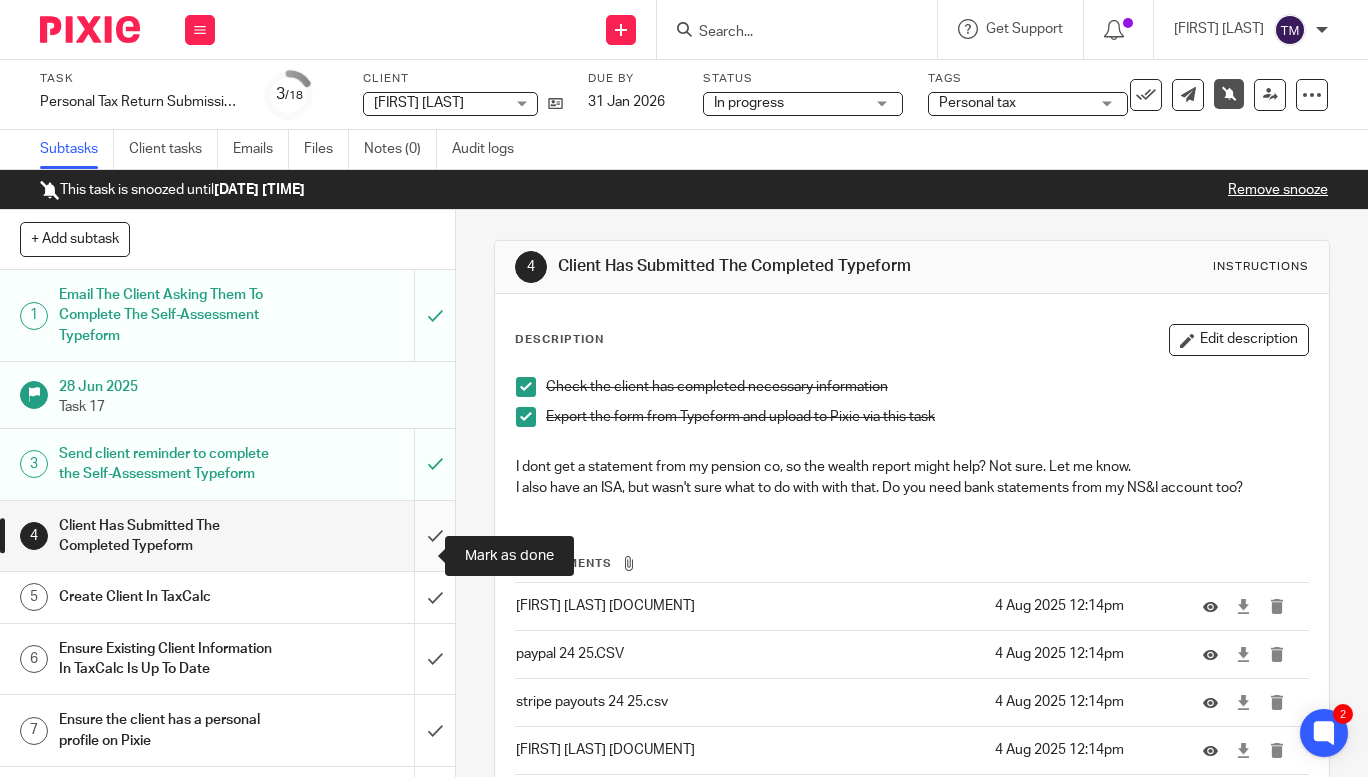click at bounding box center [227, 536] 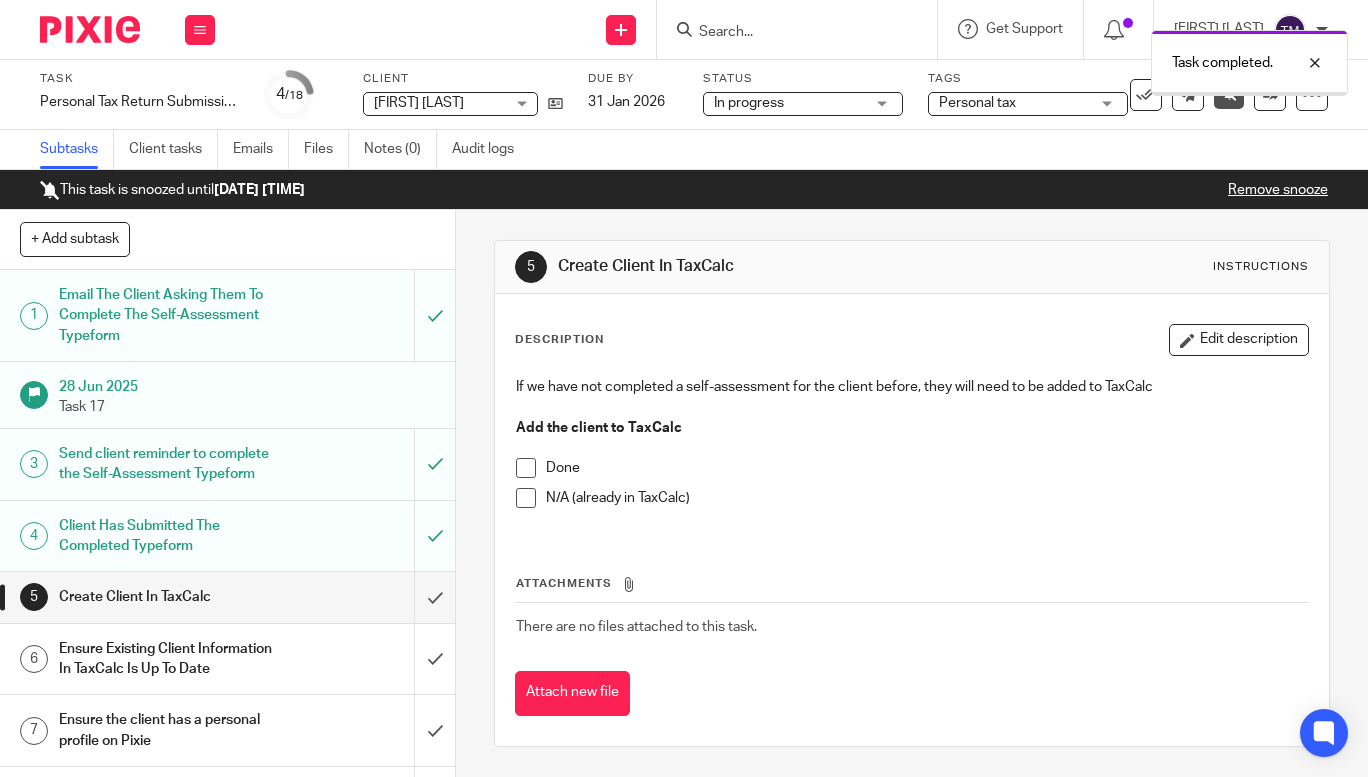 scroll, scrollTop: 0, scrollLeft: 0, axis: both 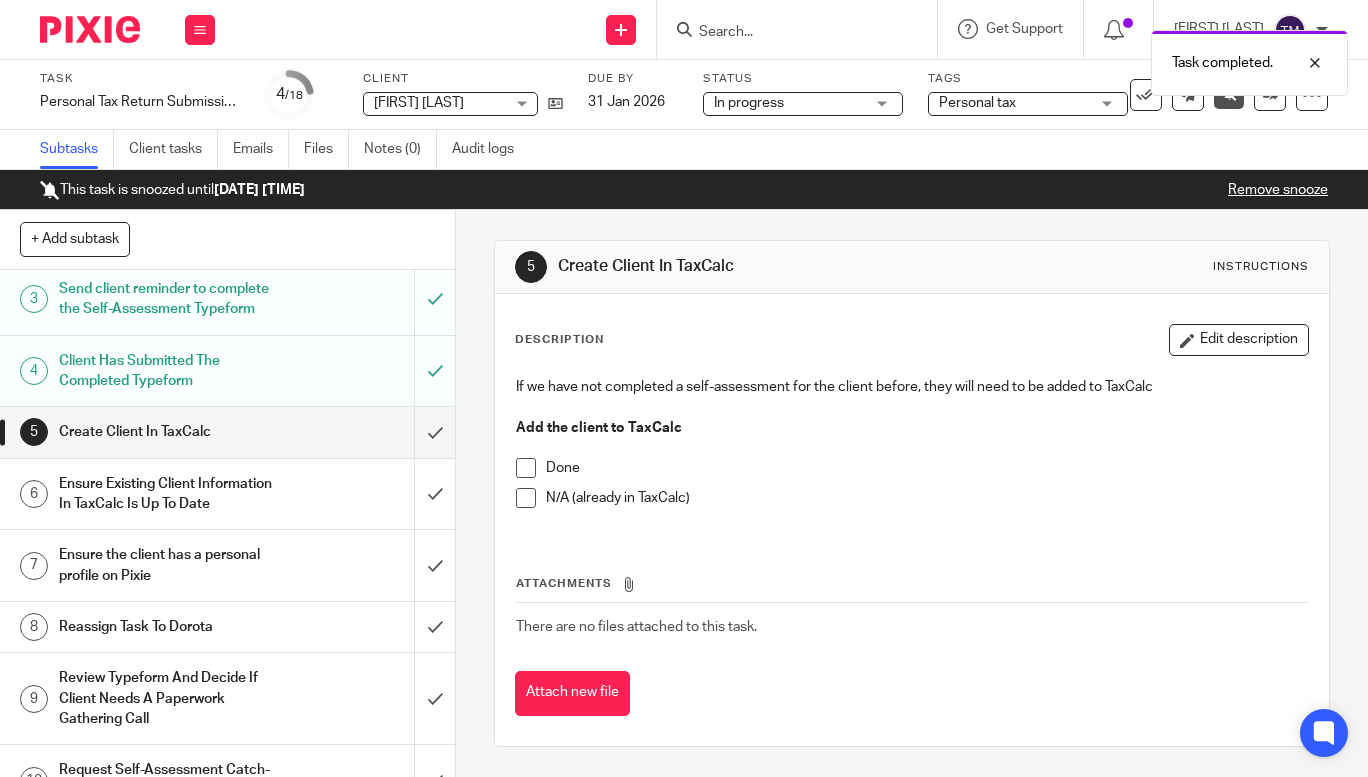 click at bounding box center (526, 498) 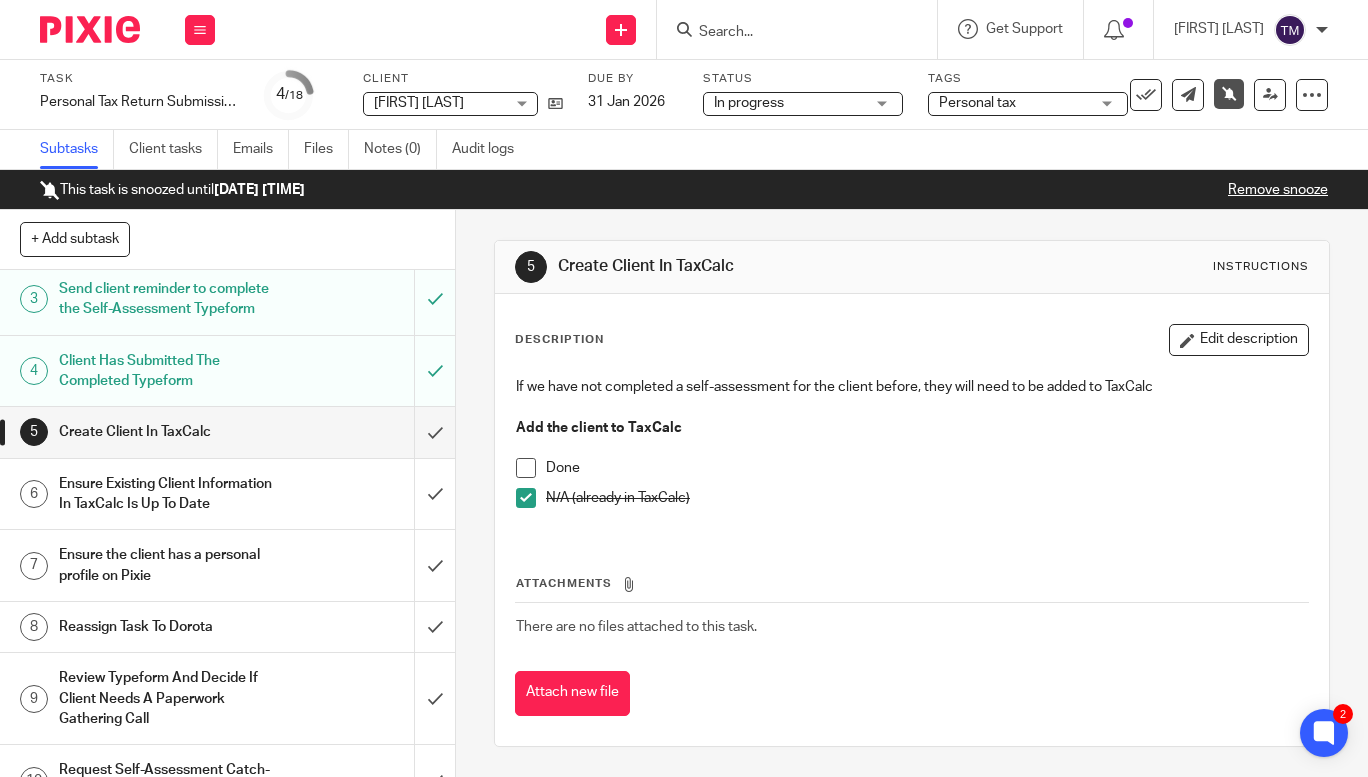 click at bounding box center (526, 468) 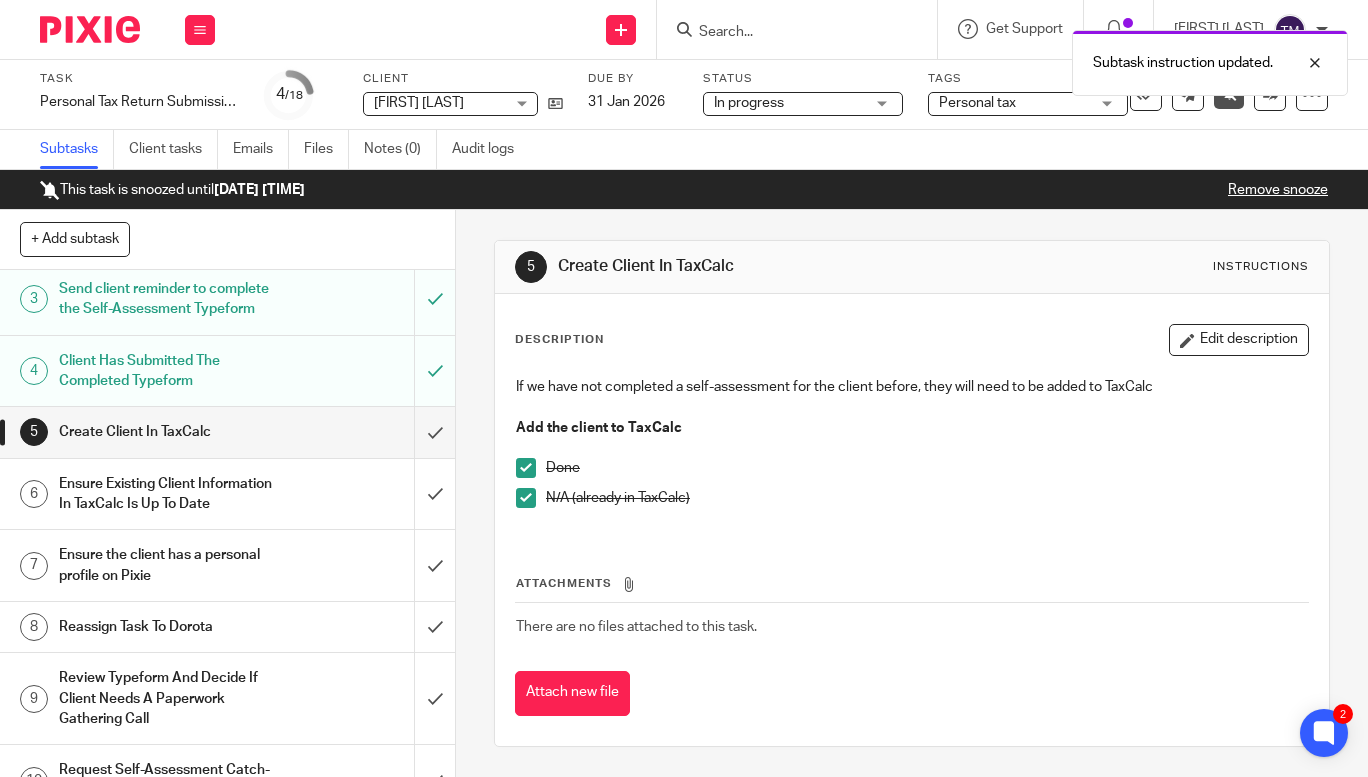 click at bounding box center (526, 498) 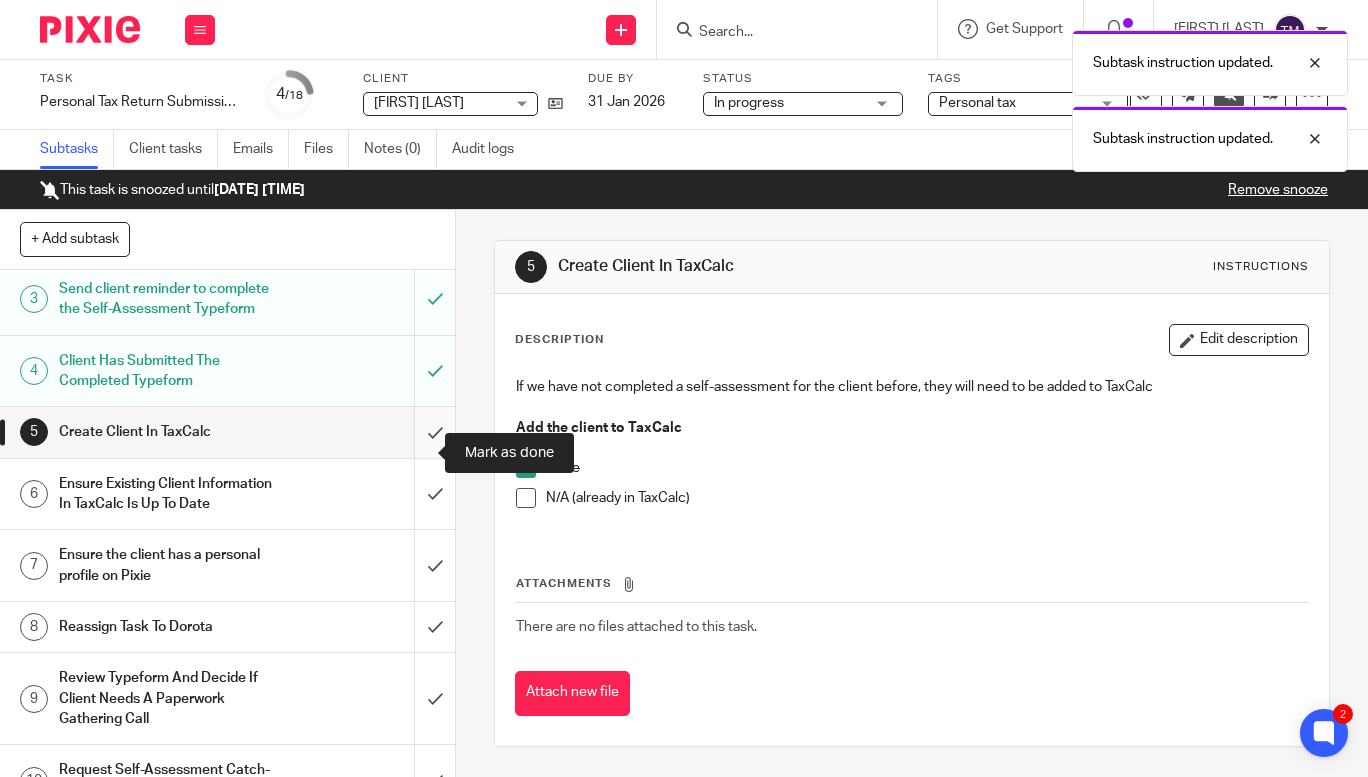 click at bounding box center (227, 432) 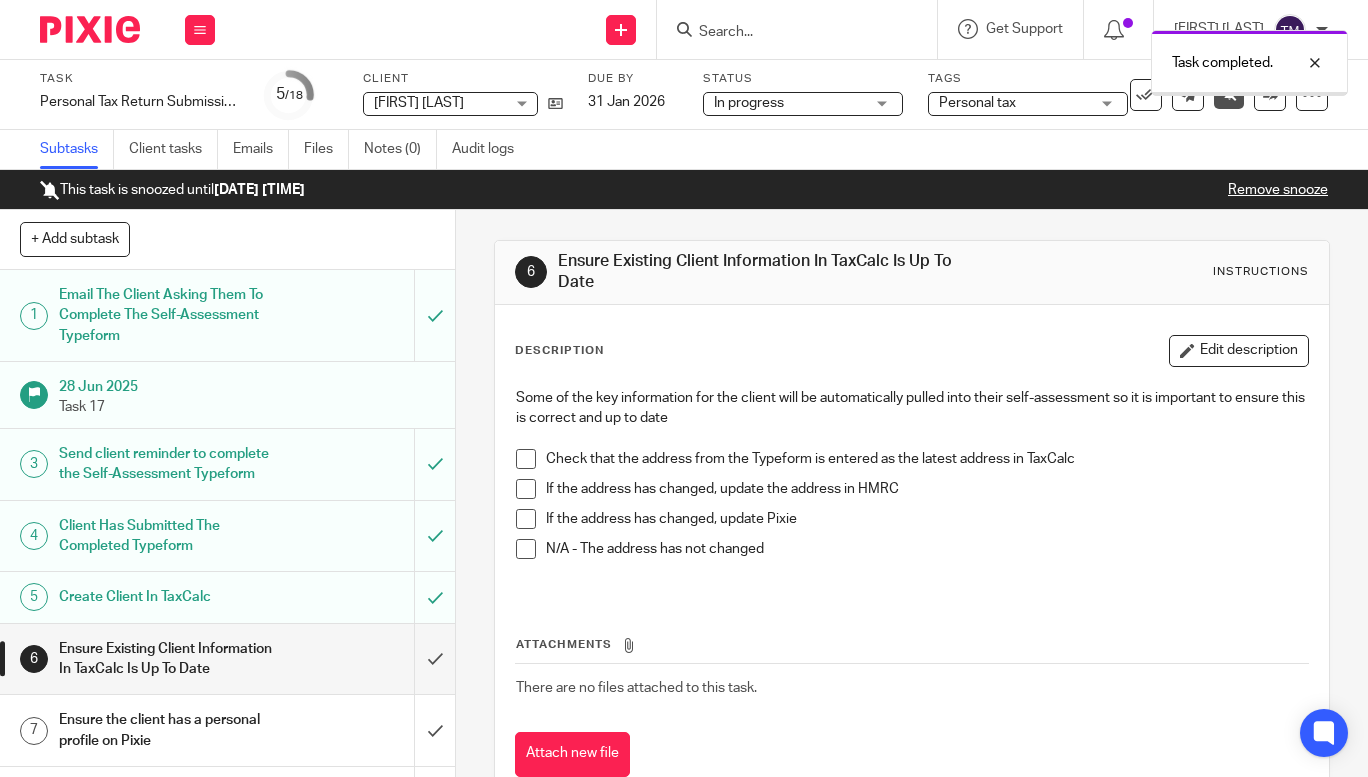 scroll, scrollTop: 0, scrollLeft: 0, axis: both 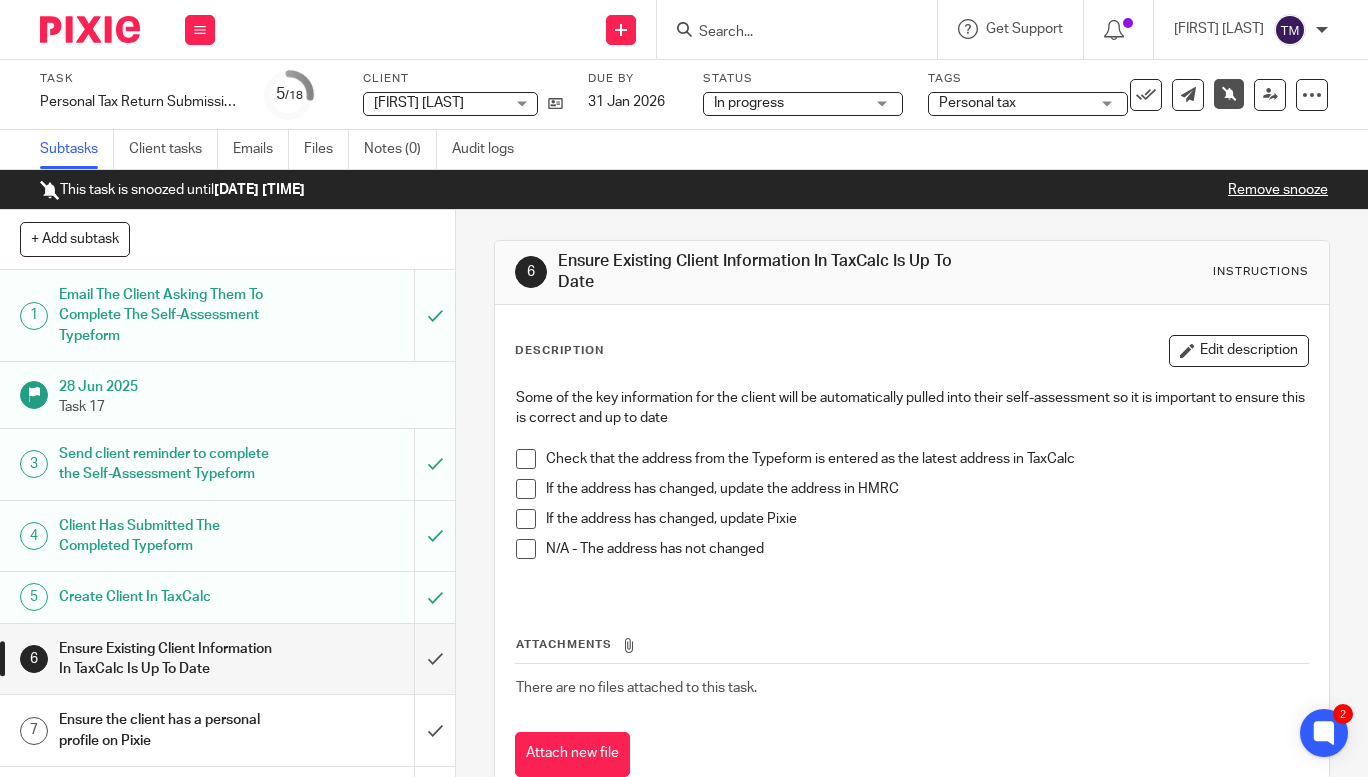 click at bounding box center (526, 459) 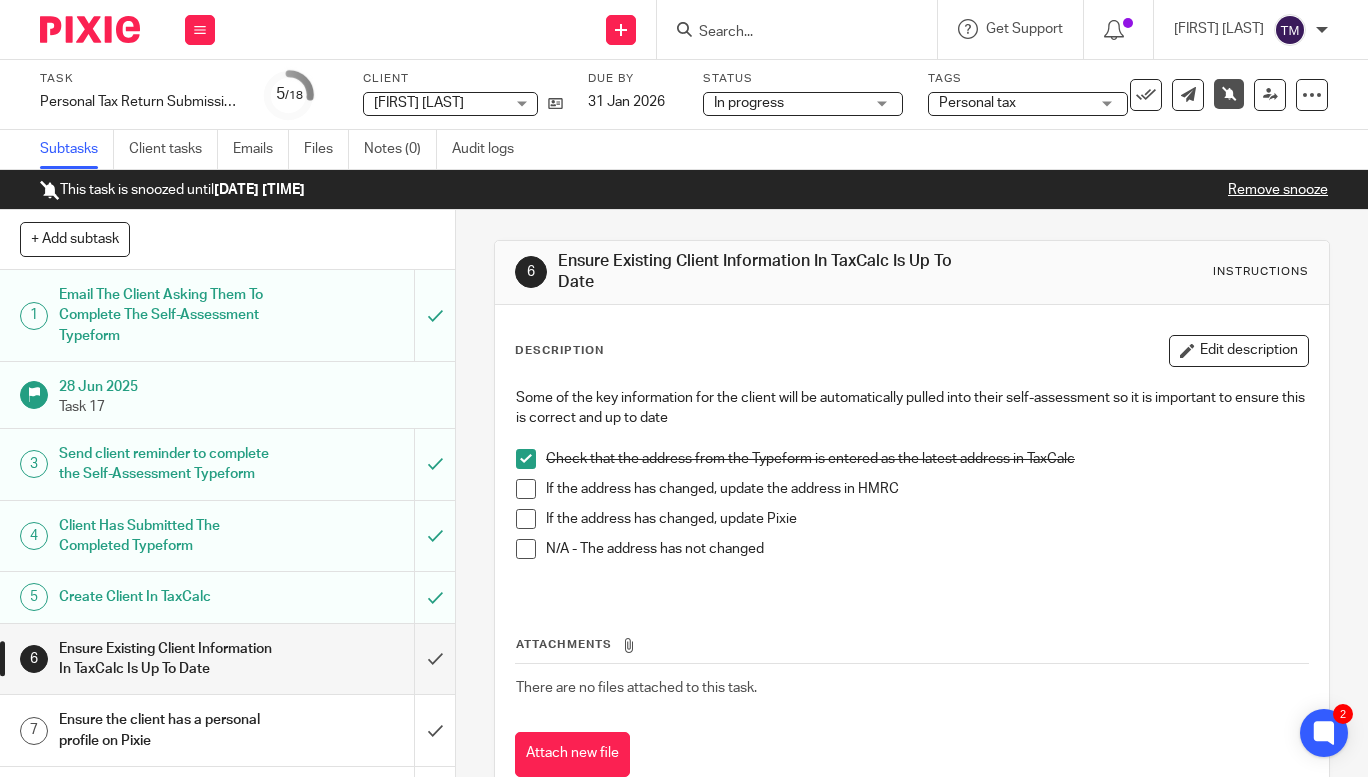 click at bounding box center [526, 549] 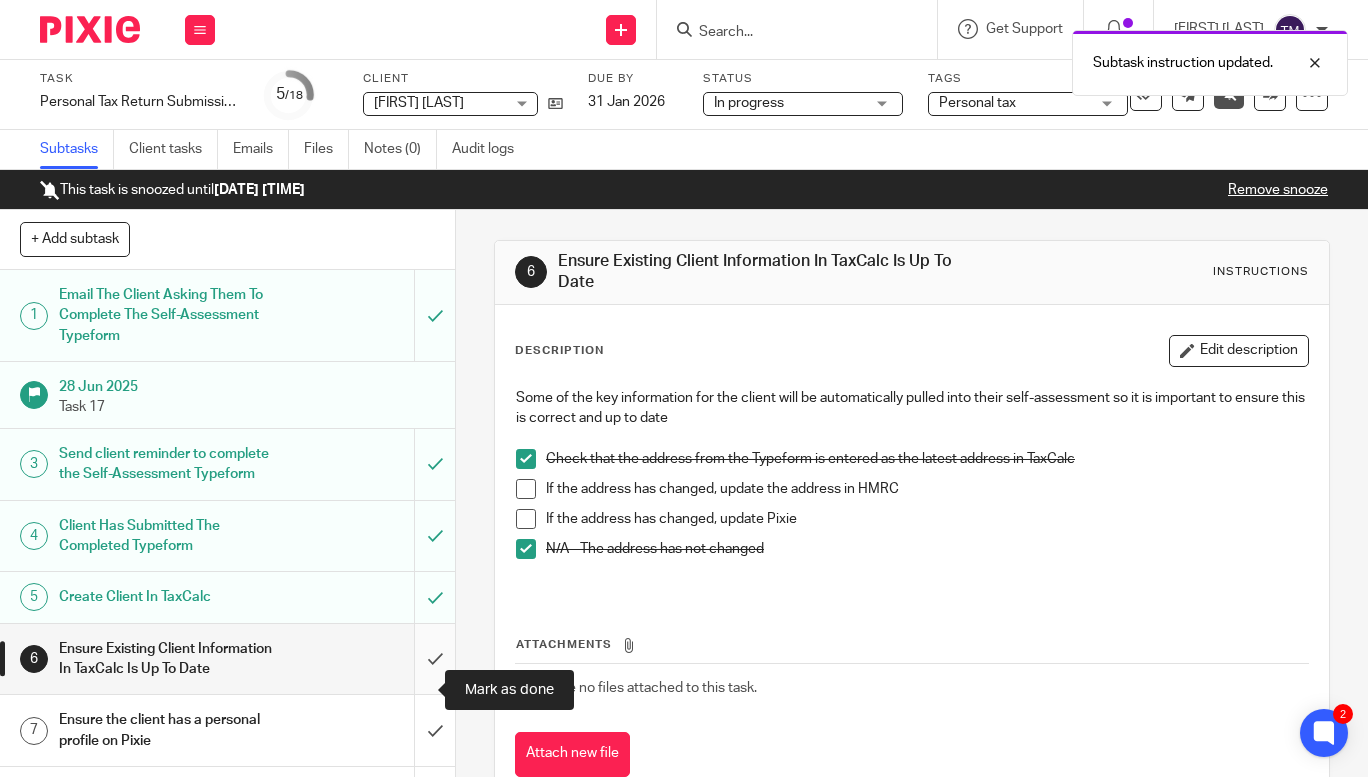 click at bounding box center [227, 659] 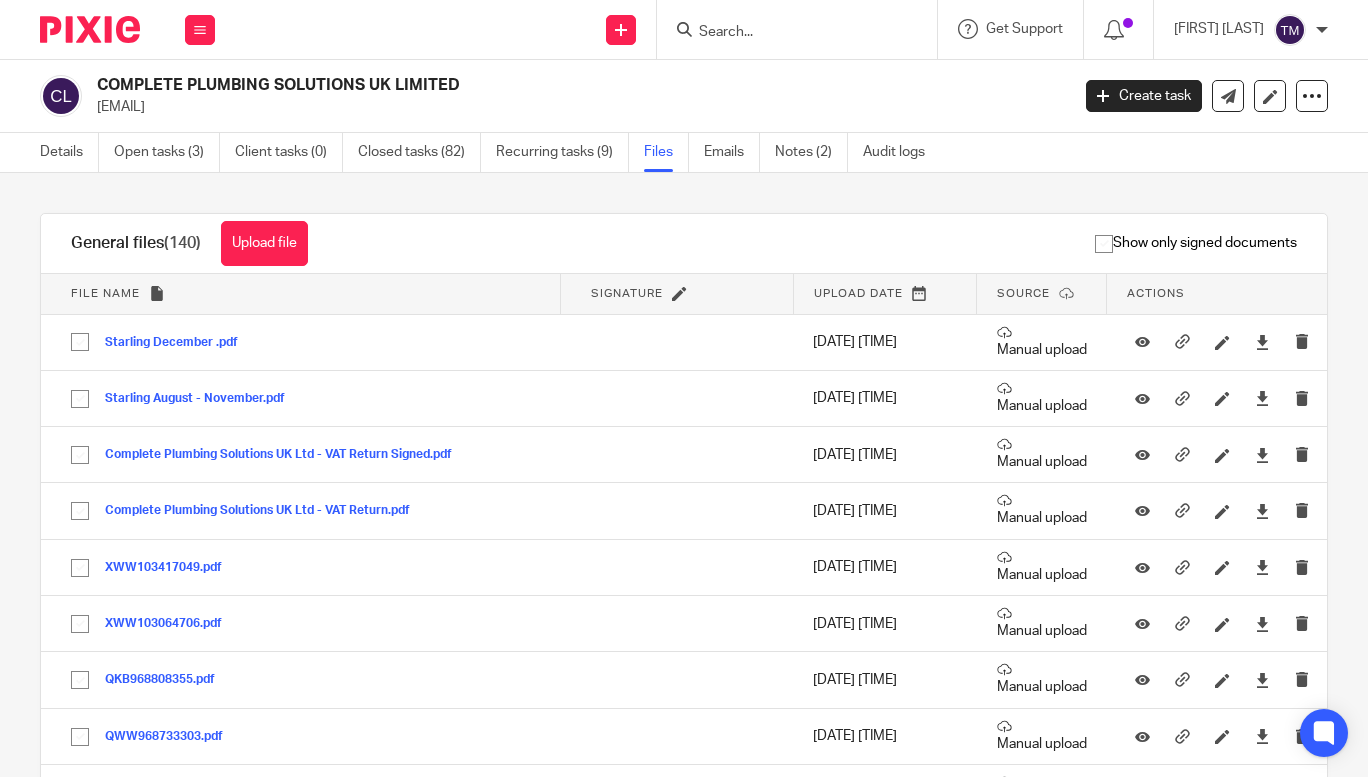 scroll, scrollTop: 0, scrollLeft: 0, axis: both 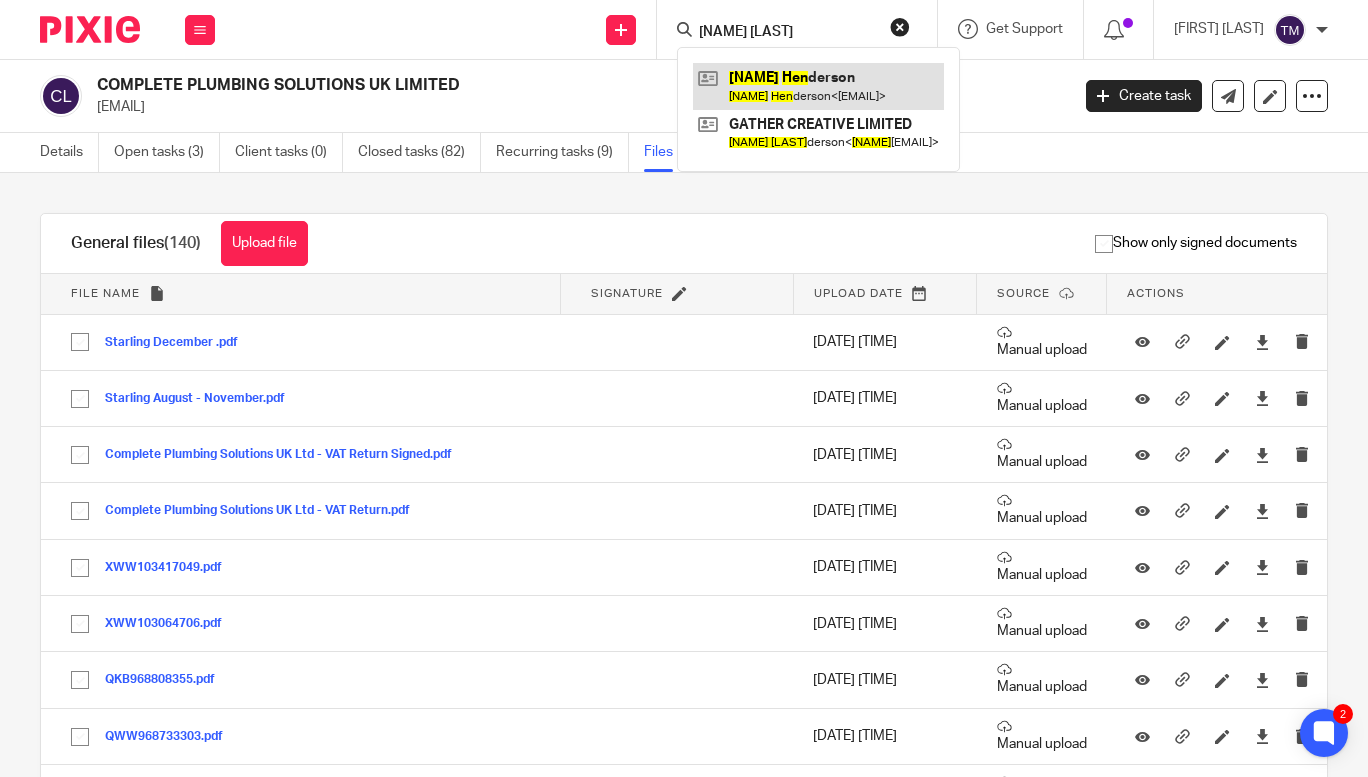type on "[NAME] [LAST]" 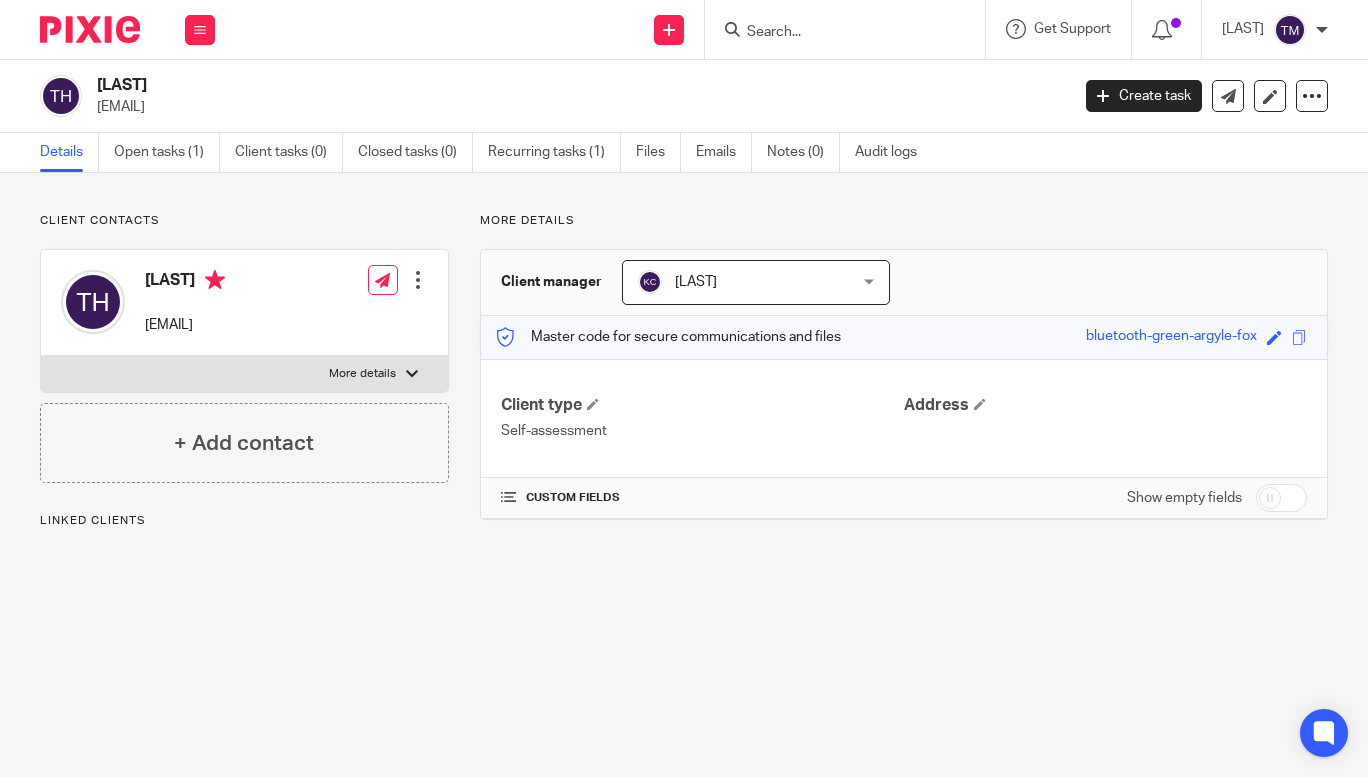 scroll, scrollTop: 0, scrollLeft: 0, axis: both 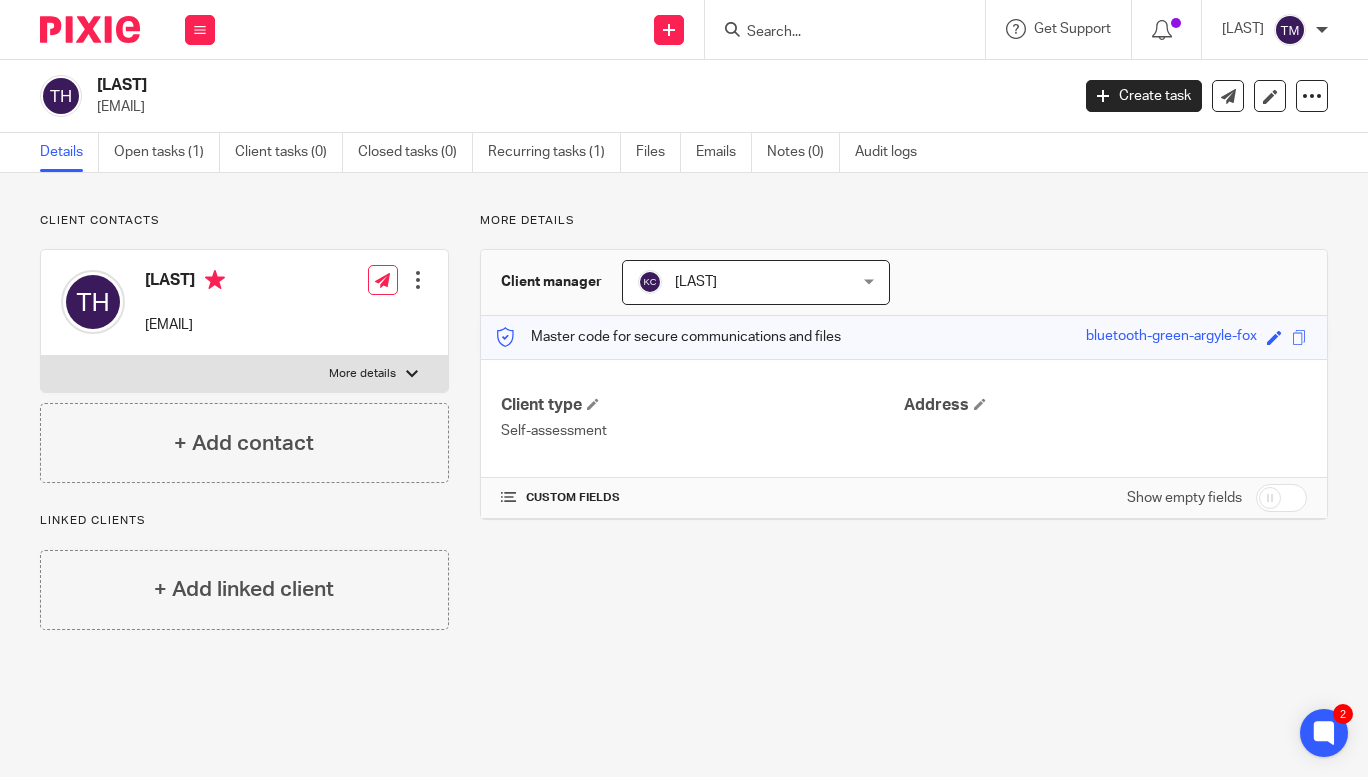 click at bounding box center (412, 374) 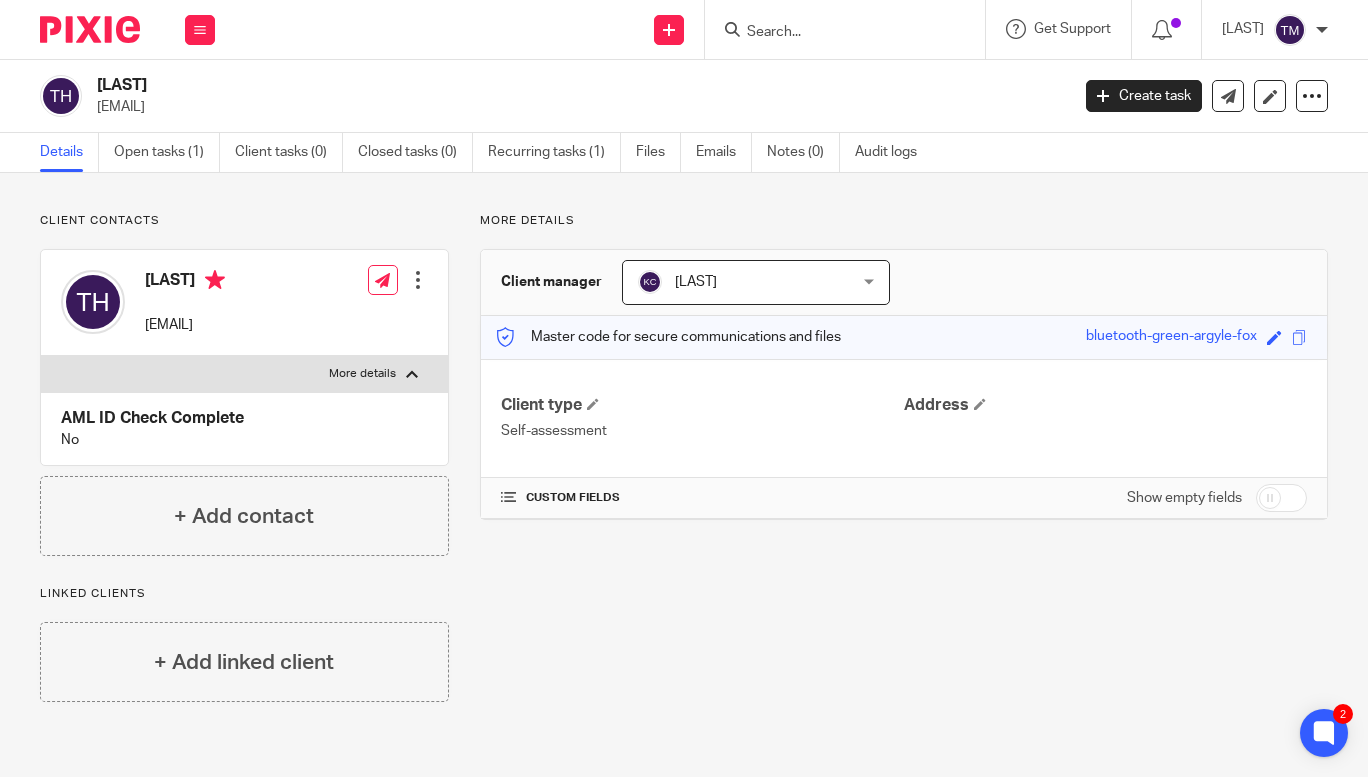 click at bounding box center [845, 29] 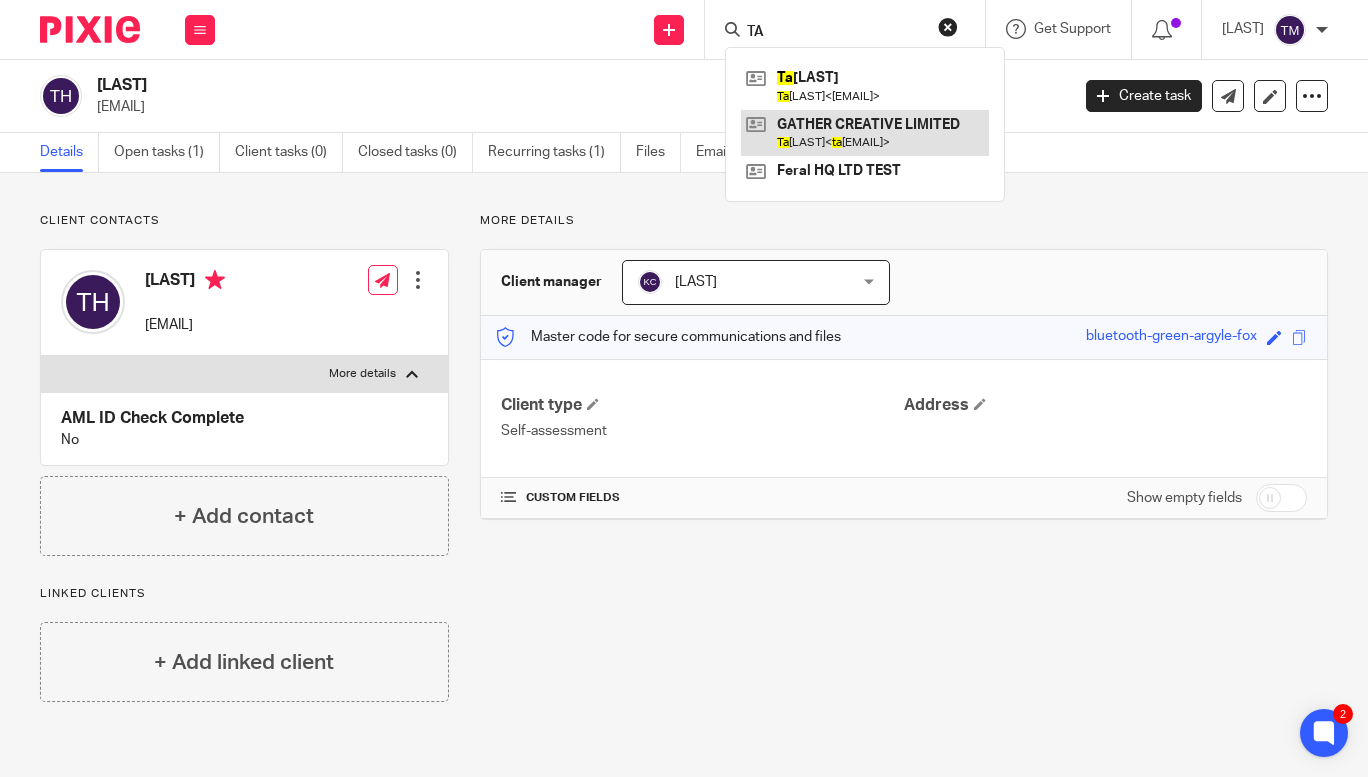 type on "TA" 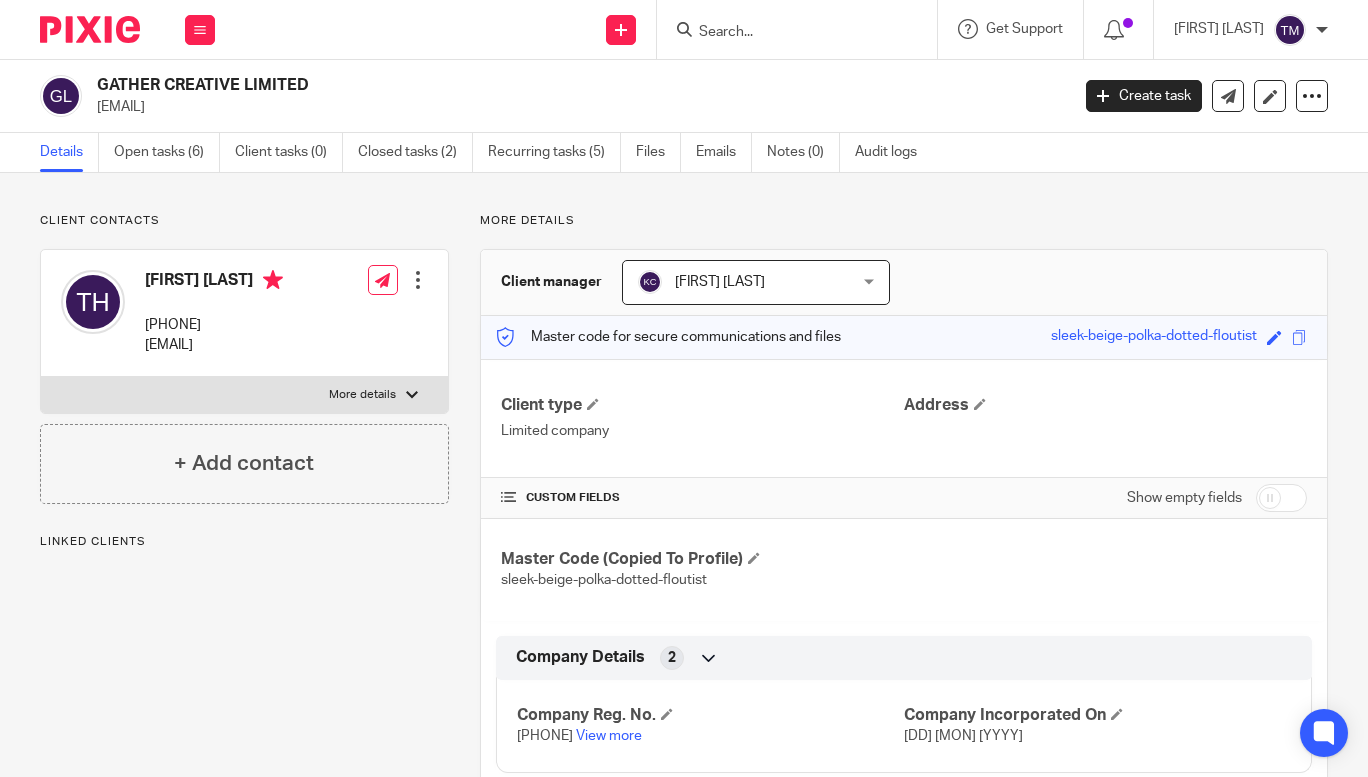 scroll, scrollTop: 0, scrollLeft: 0, axis: both 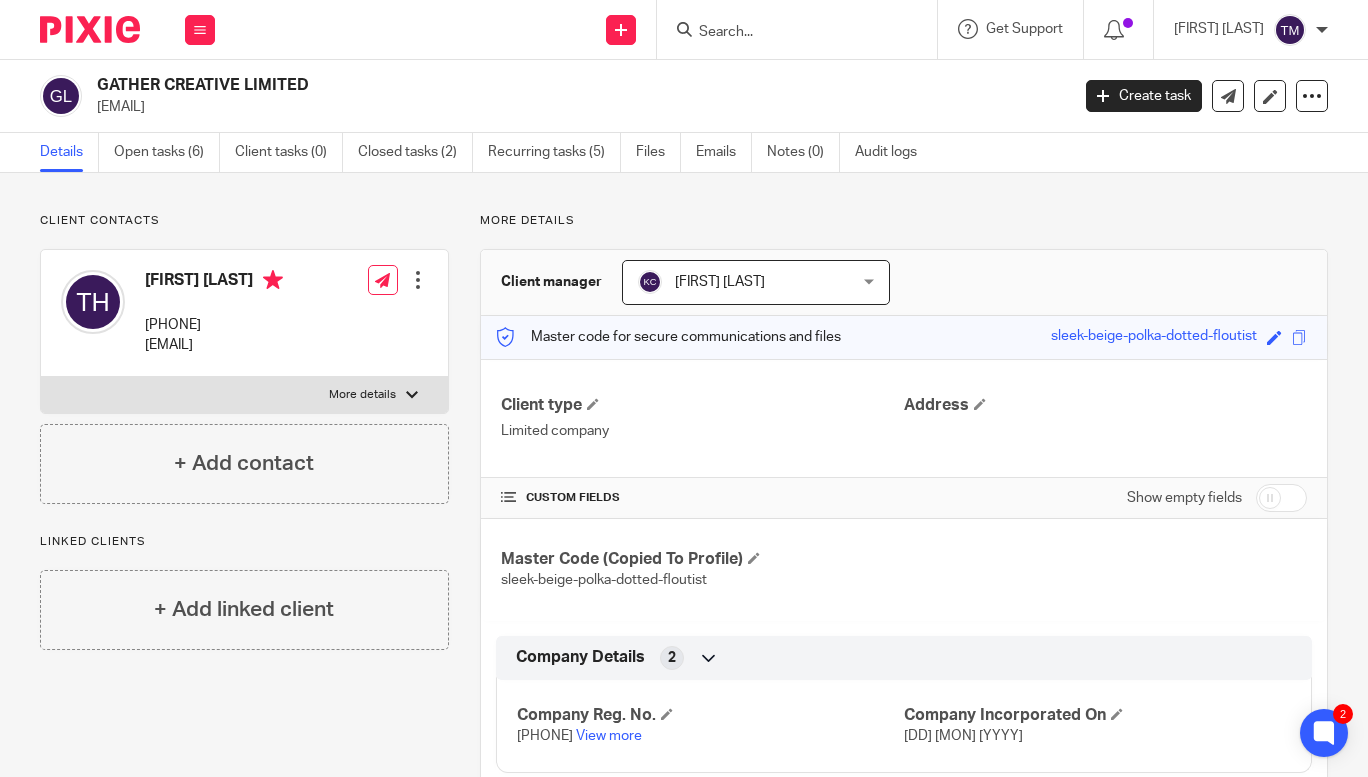 click on "More details" at bounding box center [362, 395] 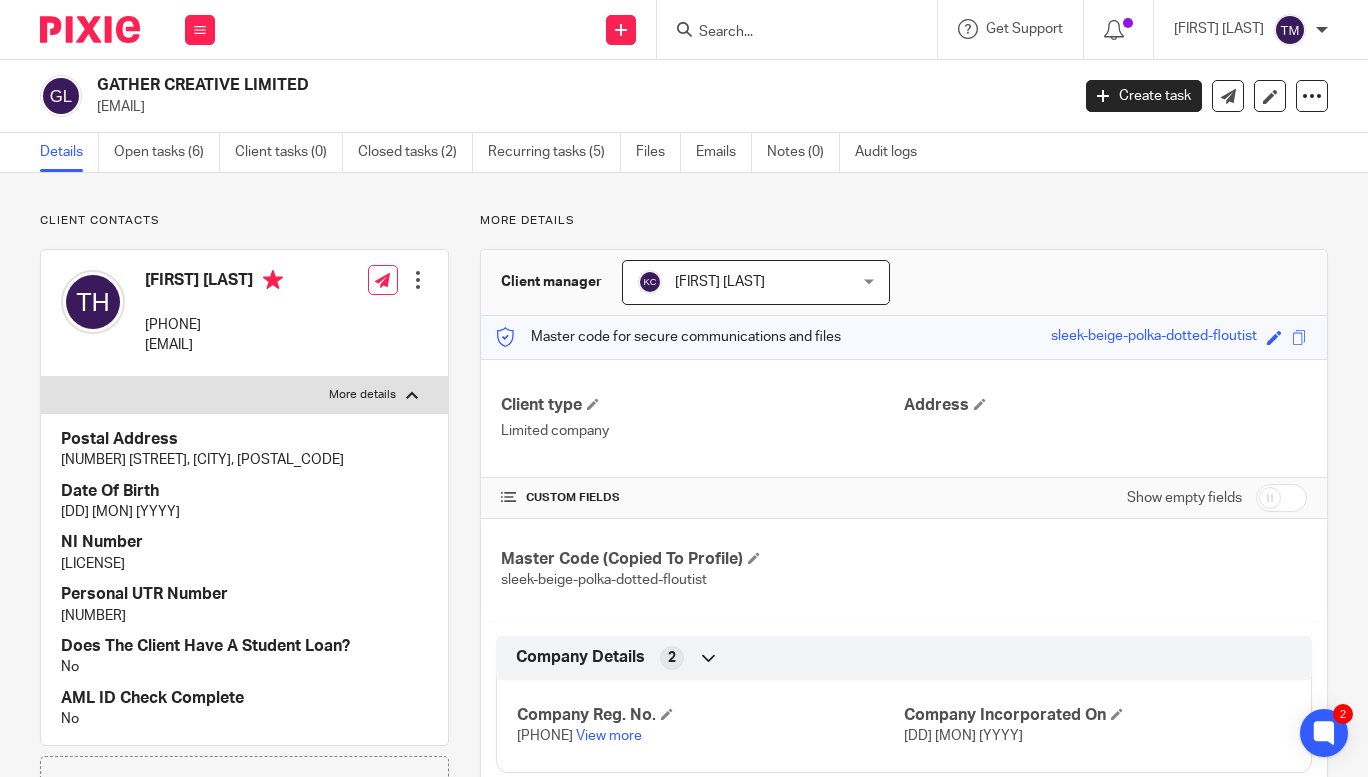 click on "JC 63 07 35 D" at bounding box center [244, 564] 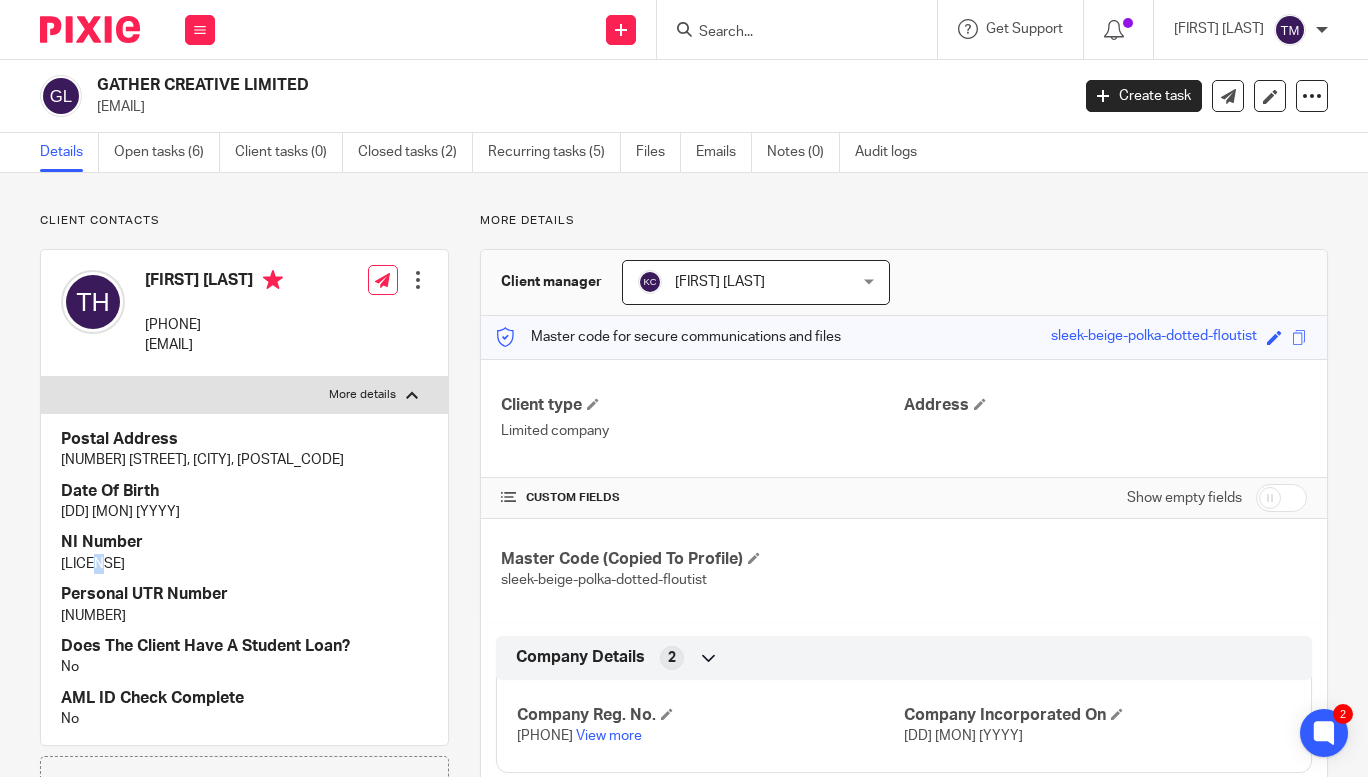 click on "JC 63 07 35 D" at bounding box center (244, 564) 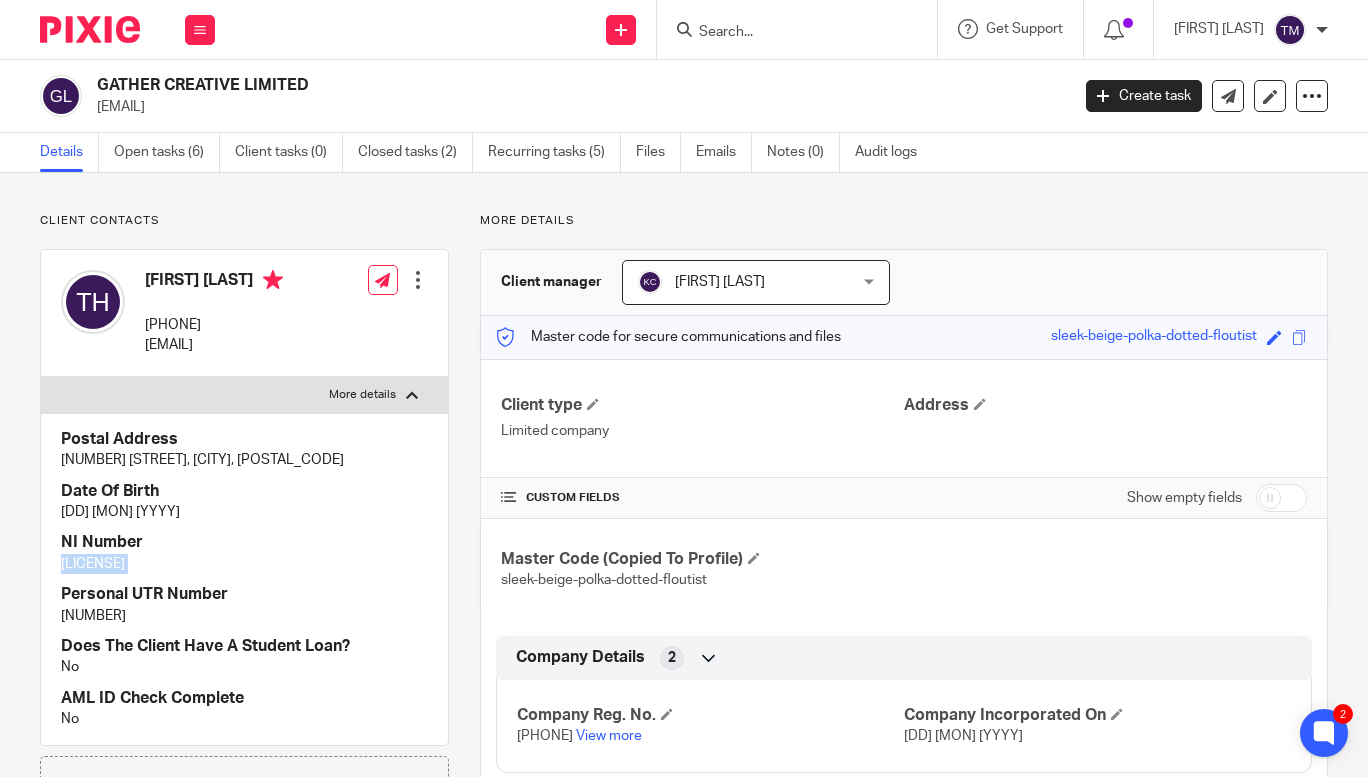 click on "JC 63 07 35 D" at bounding box center [244, 564] 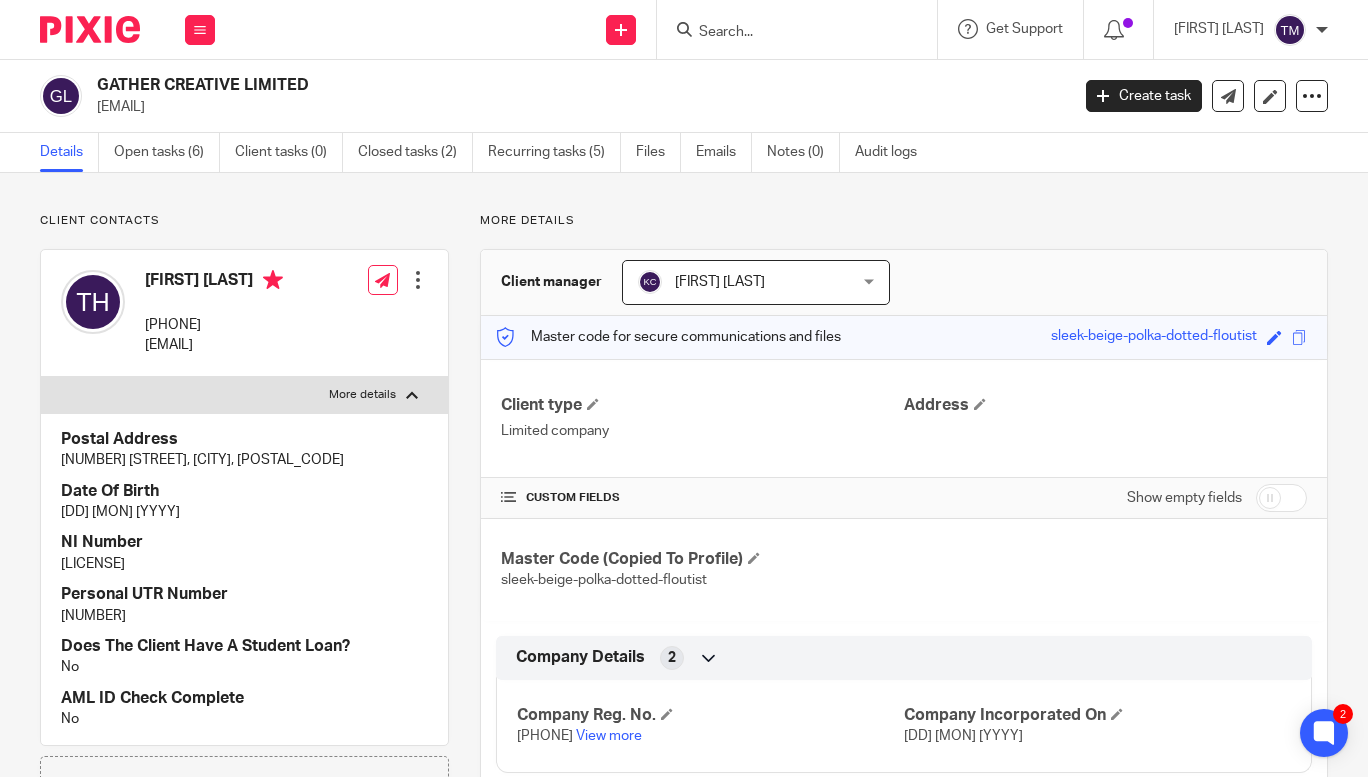click on "1521247540" at bounding box center [244, 616] 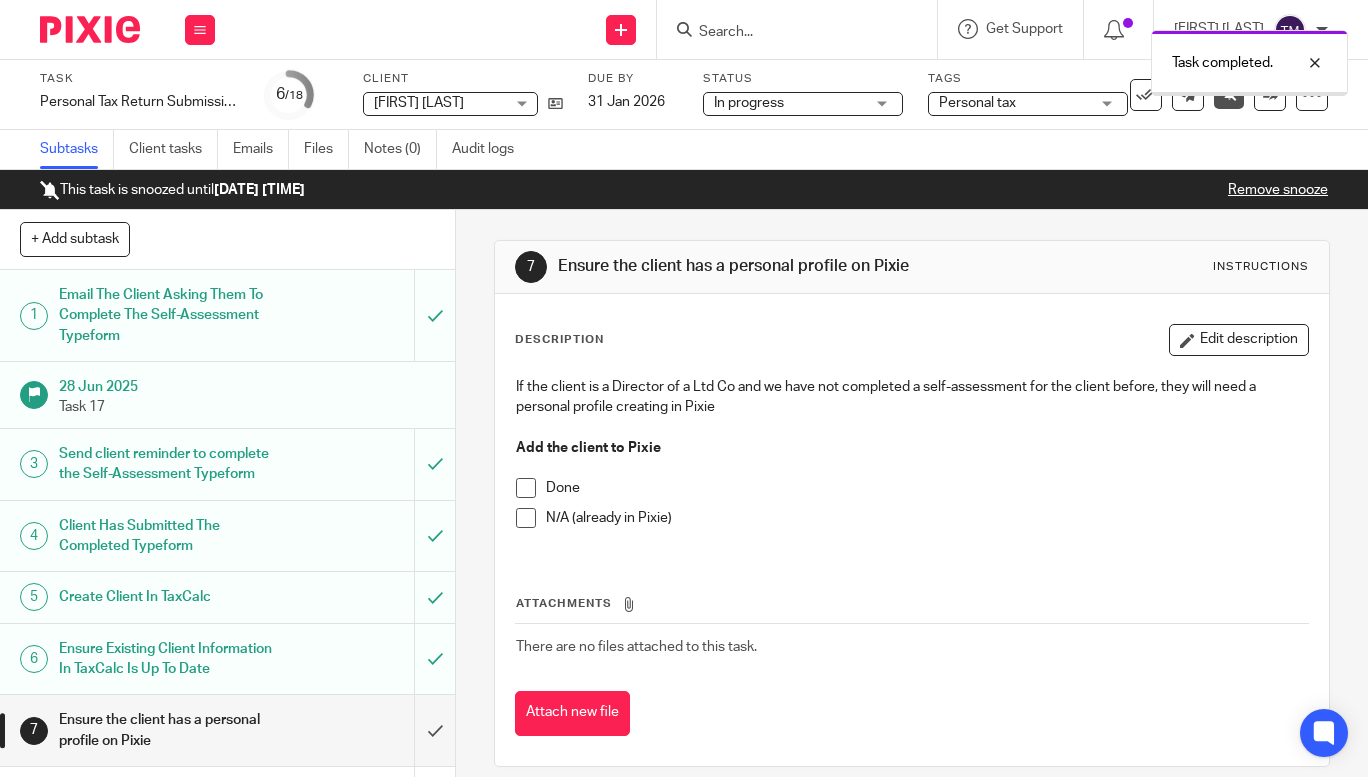 scroll, scrollTop: 0, scrollLeft: 0, axis: both 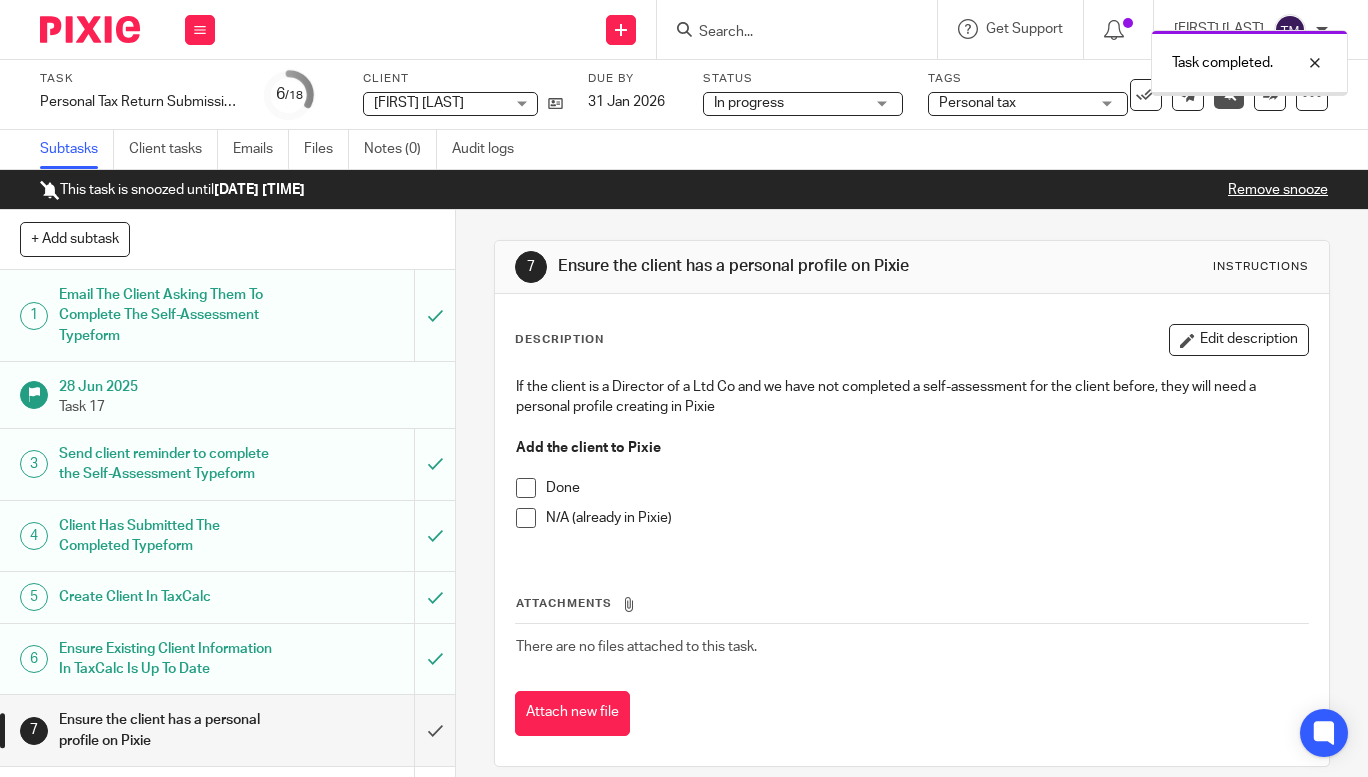 click at bounding box center (526, 518) 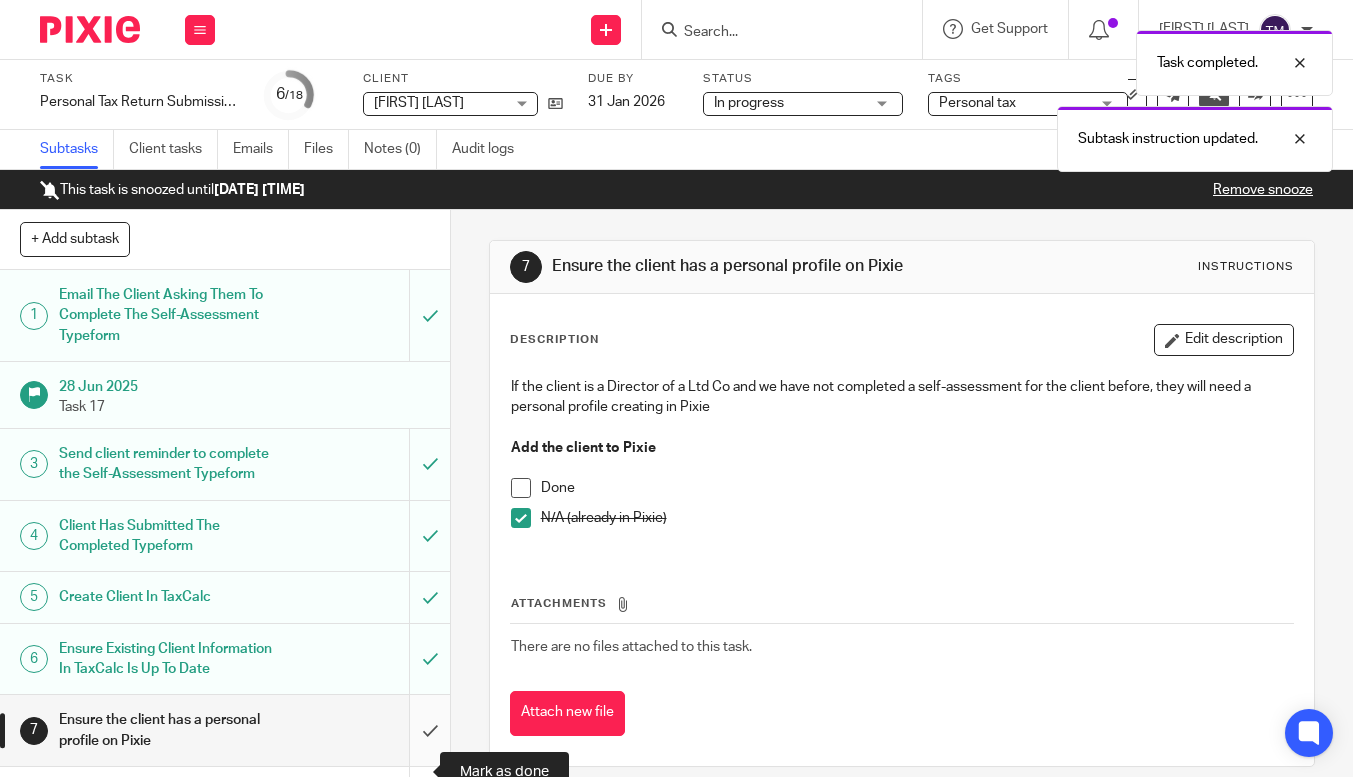 click at bounding box center (225, 730) 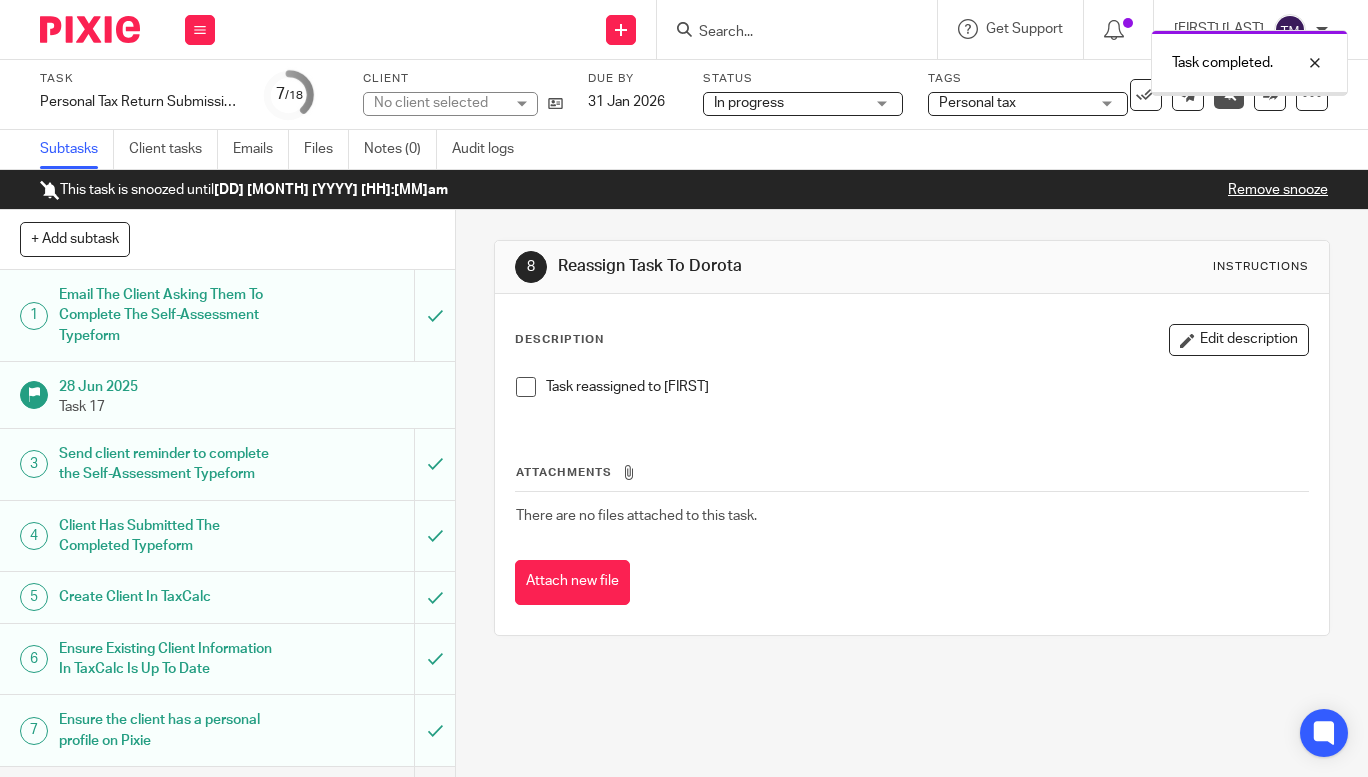 click on "Remove snooze" at bounding box center (1278, 190) 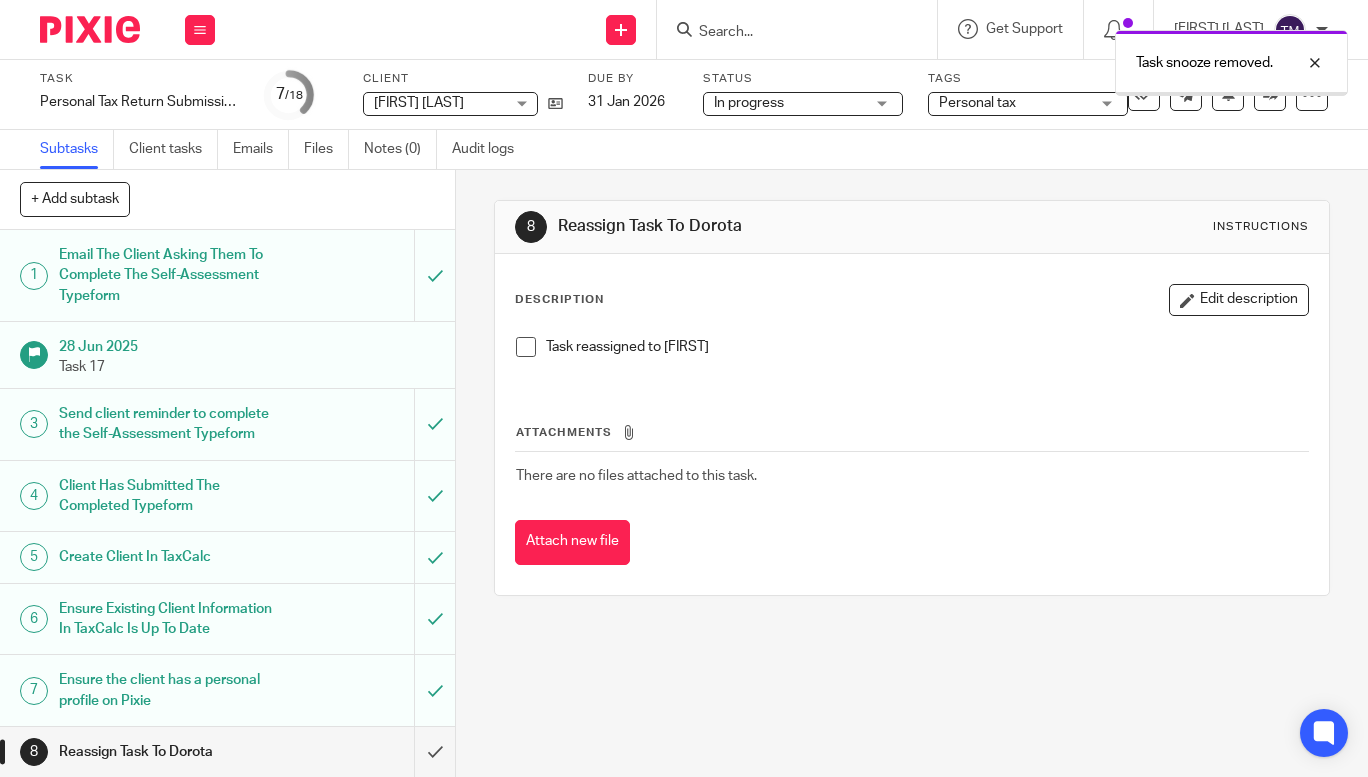 scroll, scrollTop: 0, scrollLeft: 0, axis: both 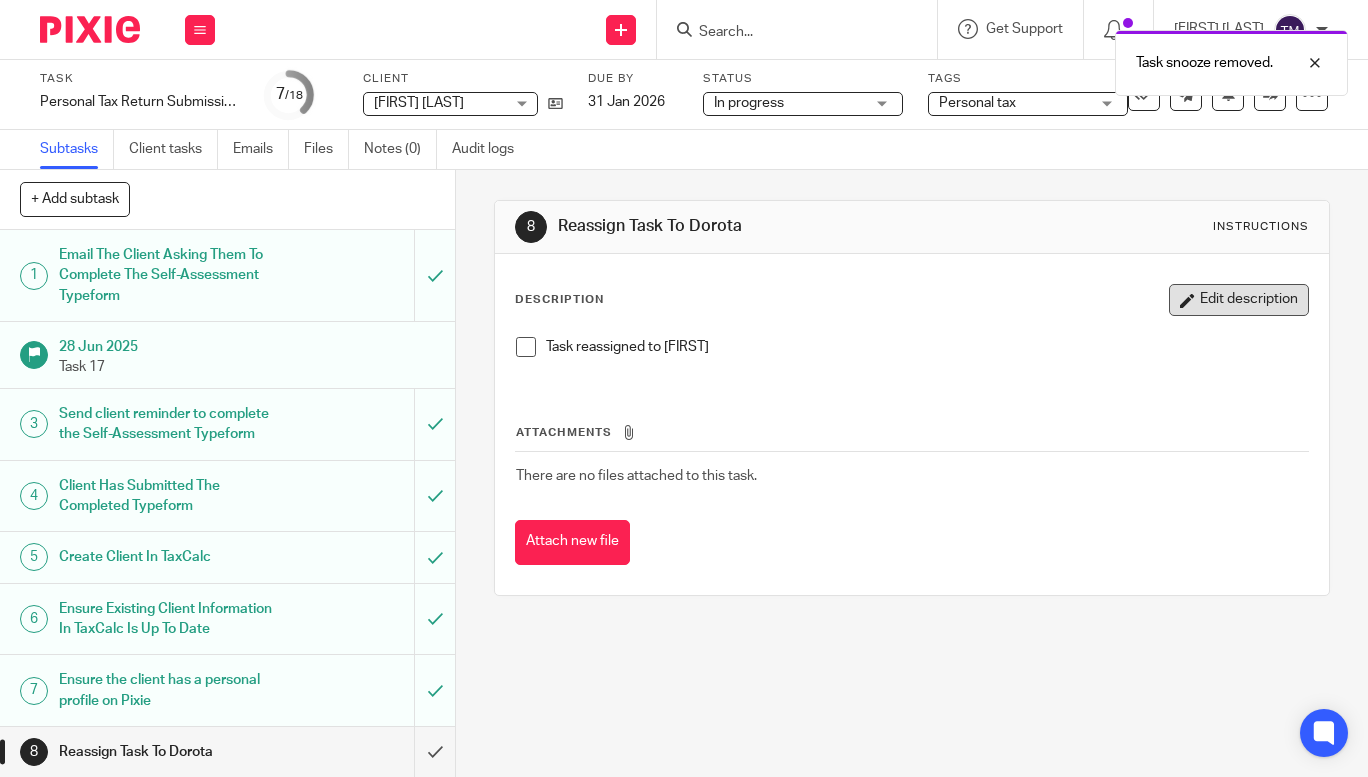 click on "Edit description" at bounding box center [1239, 300] 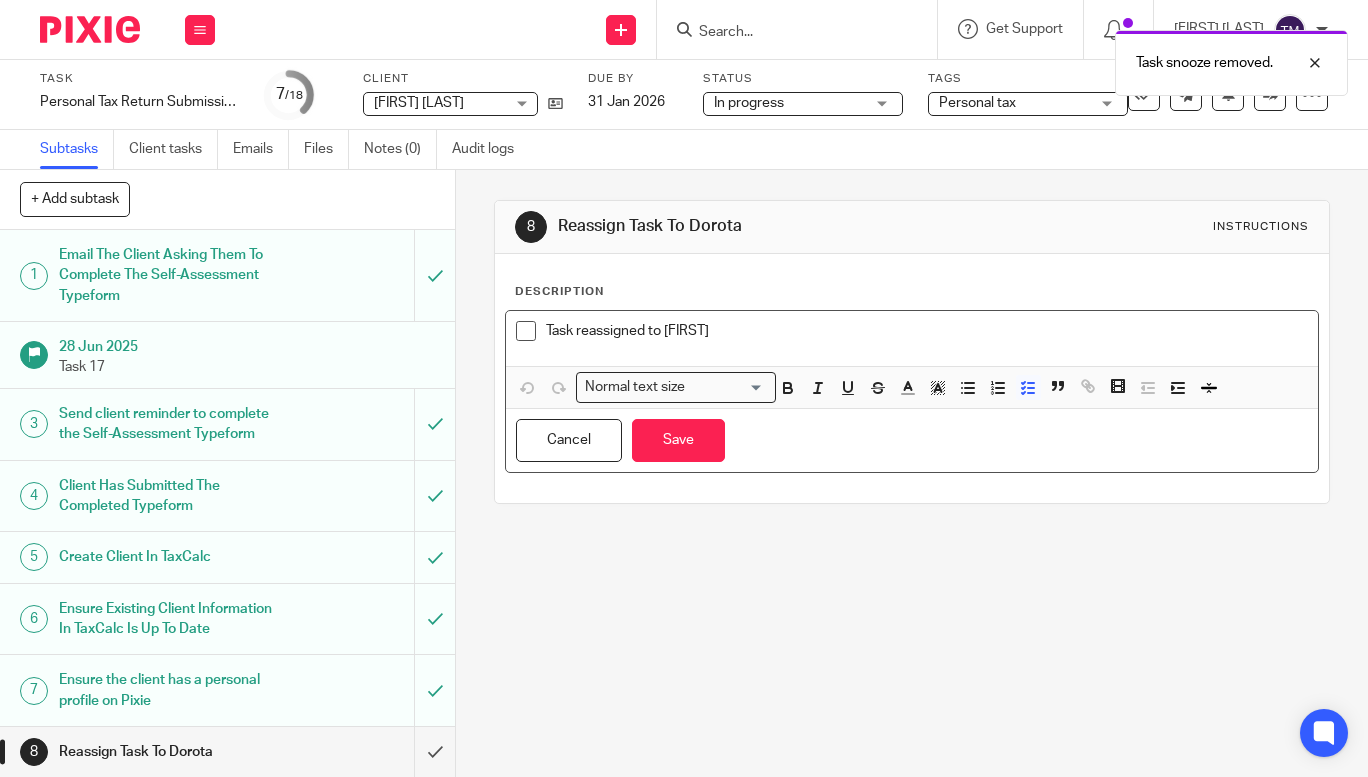 click on "Task reassigned to [FIRST]" at bounding box center [927, 331] 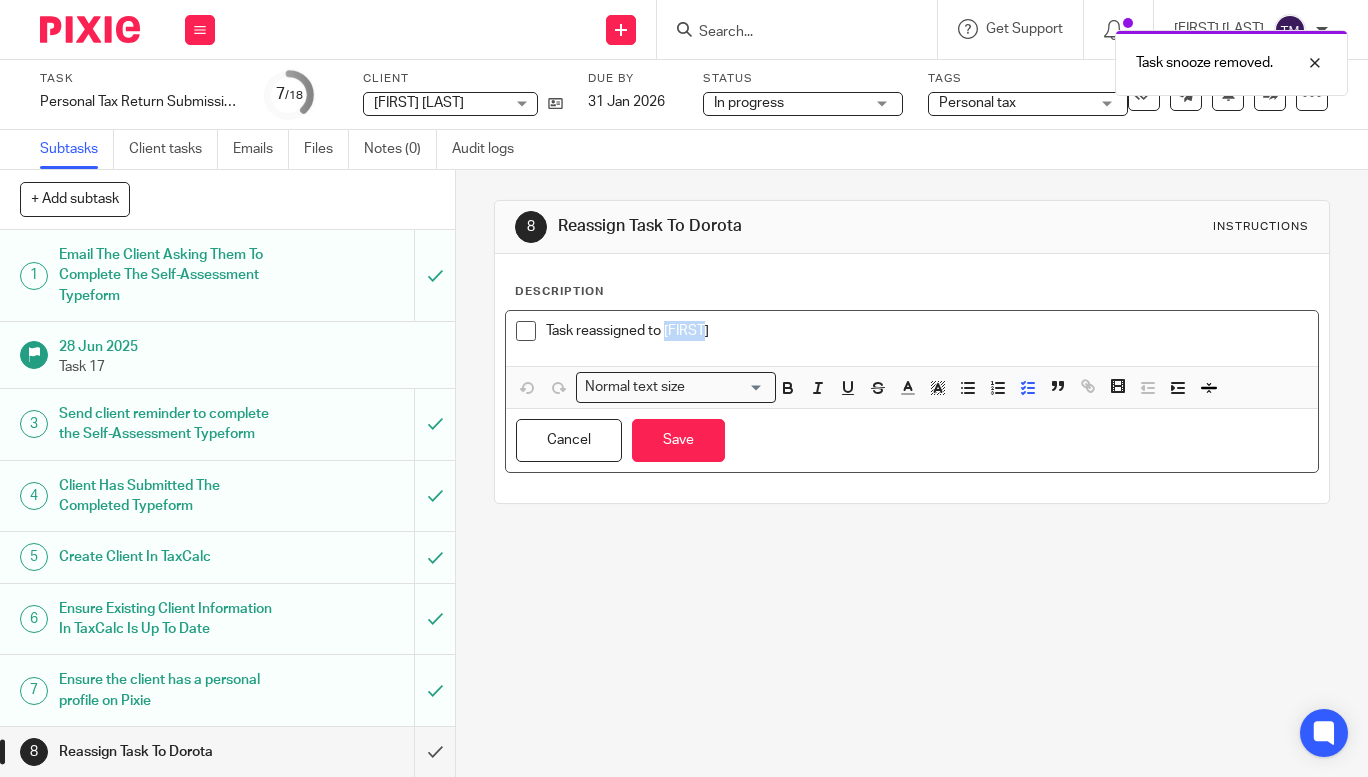 click on "Task reassigned to [FIRST]" at bounding box center (927, 331) 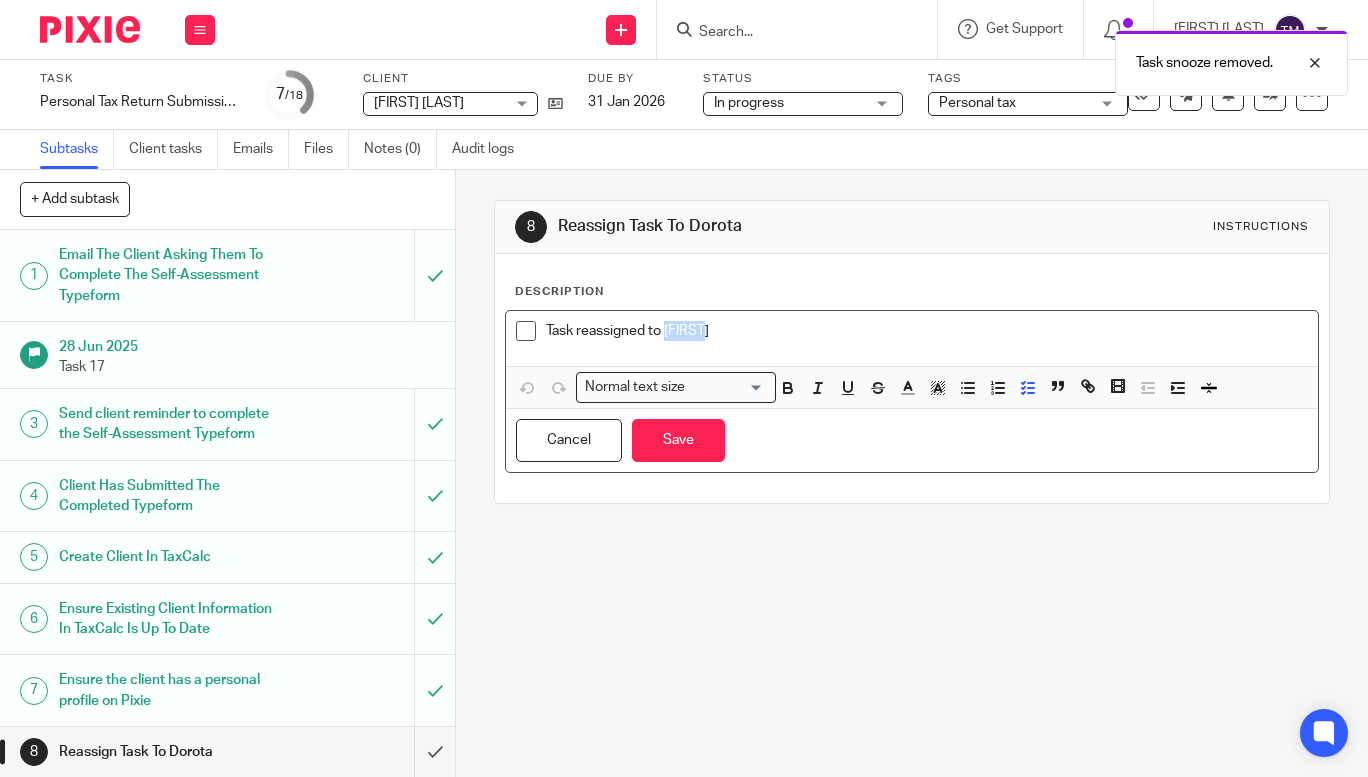 type 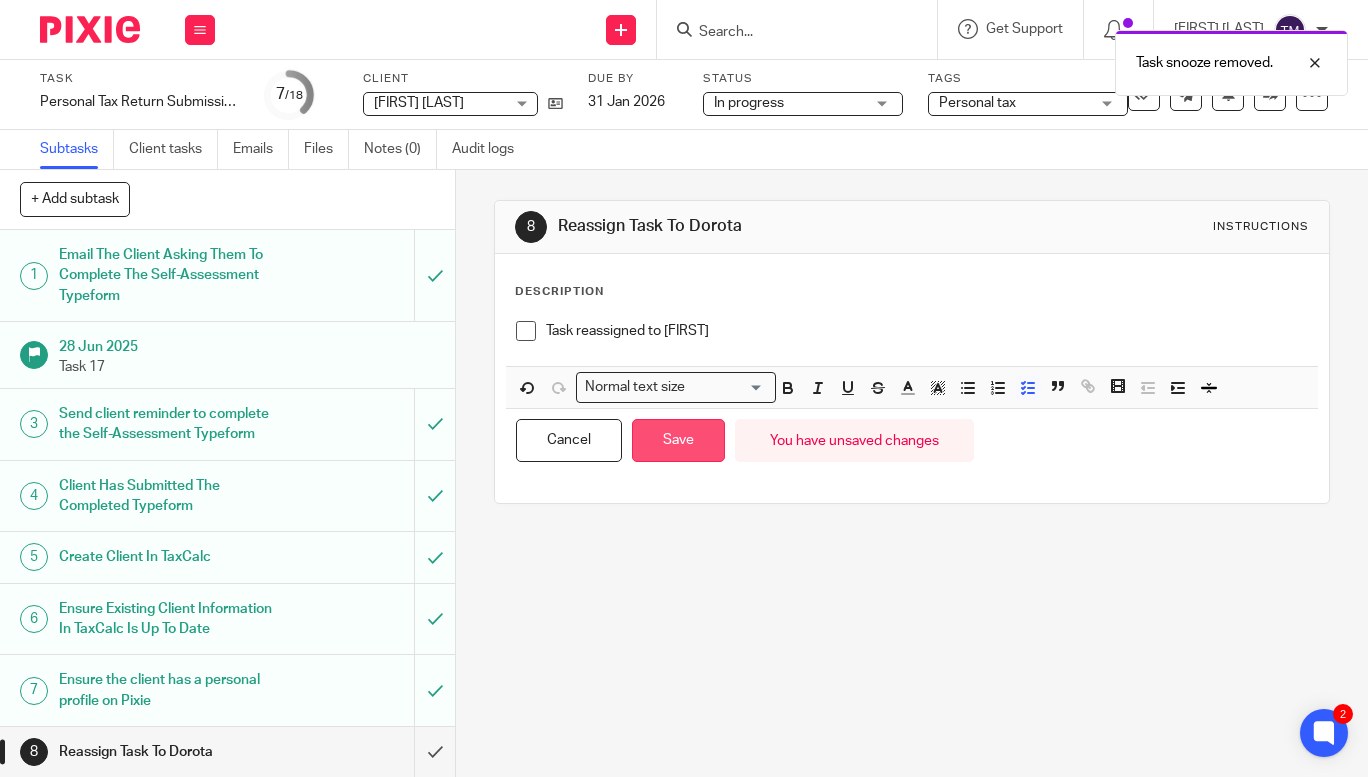 click on "Save" at bounding box center (678, 440) 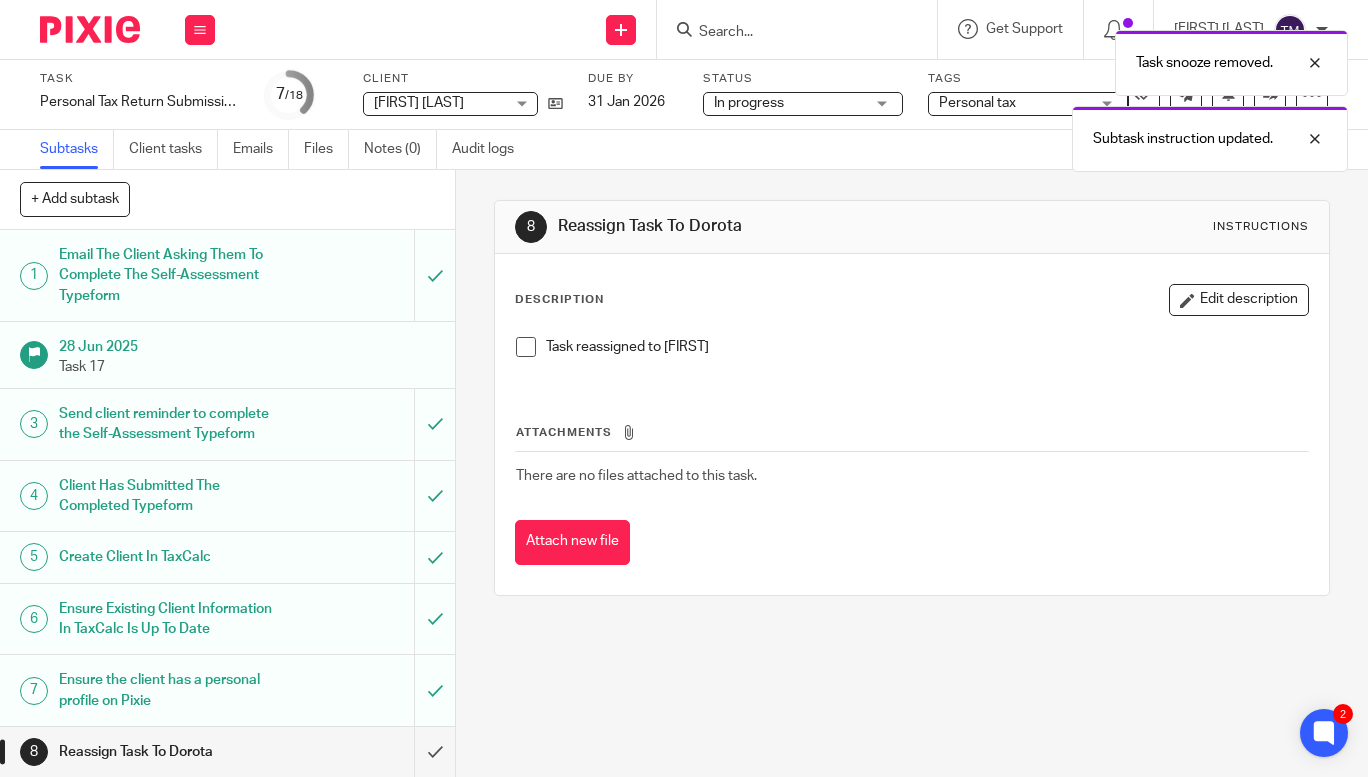 click at bounding box center [526, 347] 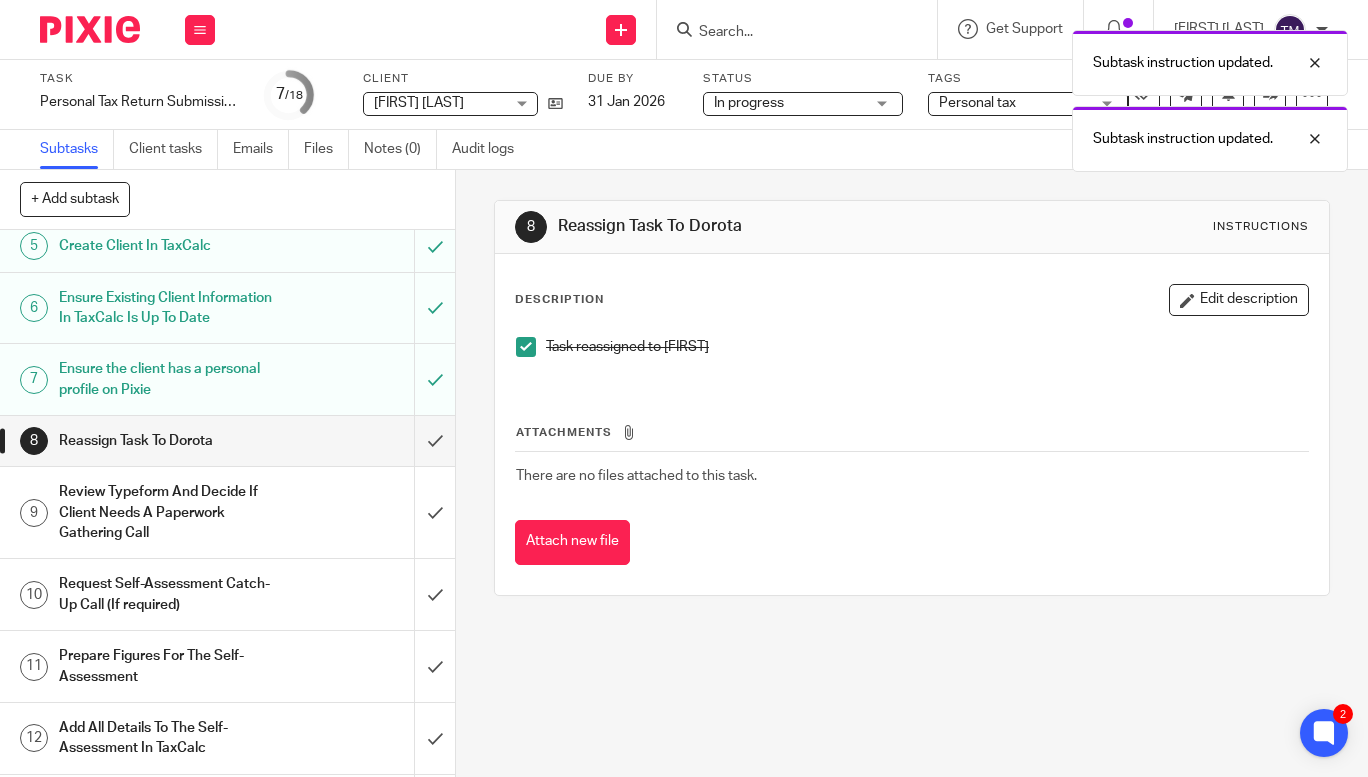 scroll, scrollTop: 317, scrollLeft: 0, axis: vertical 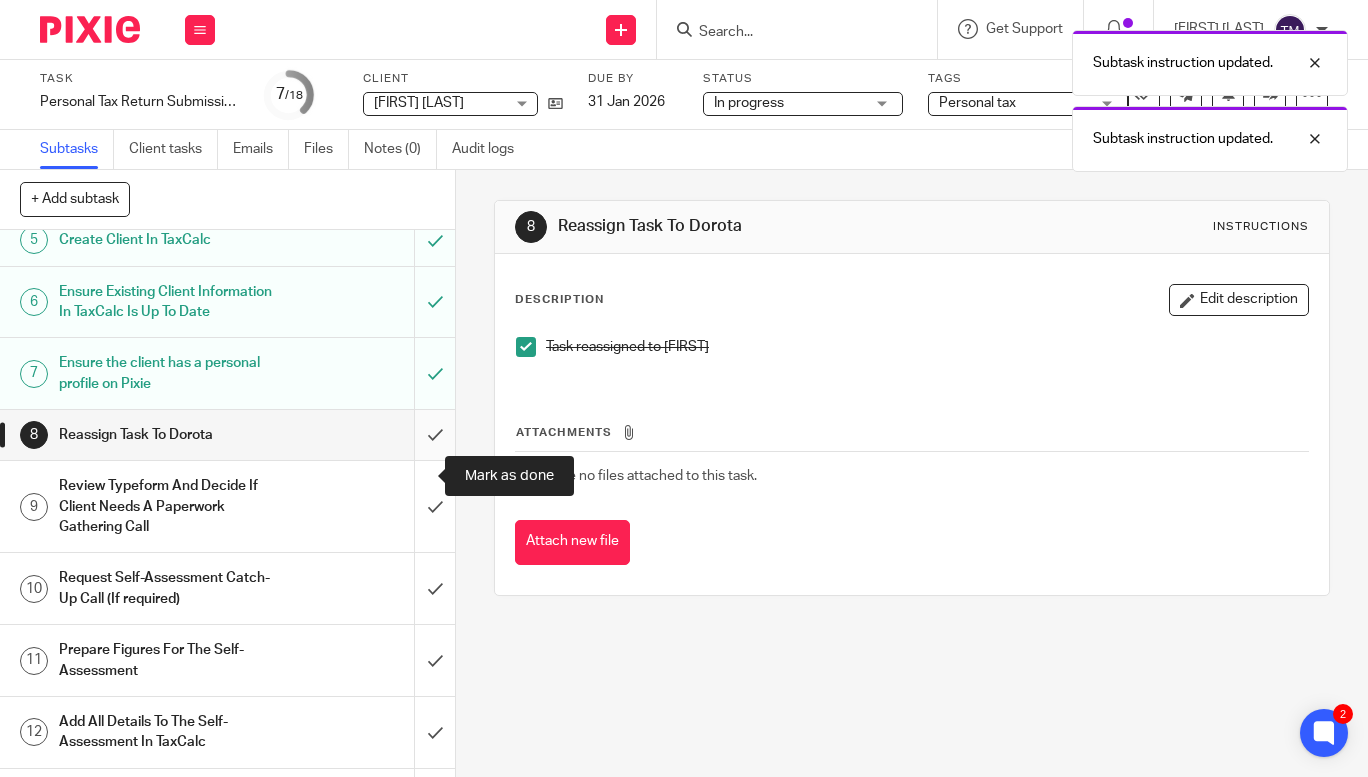 click at bounding box center [227, 435] 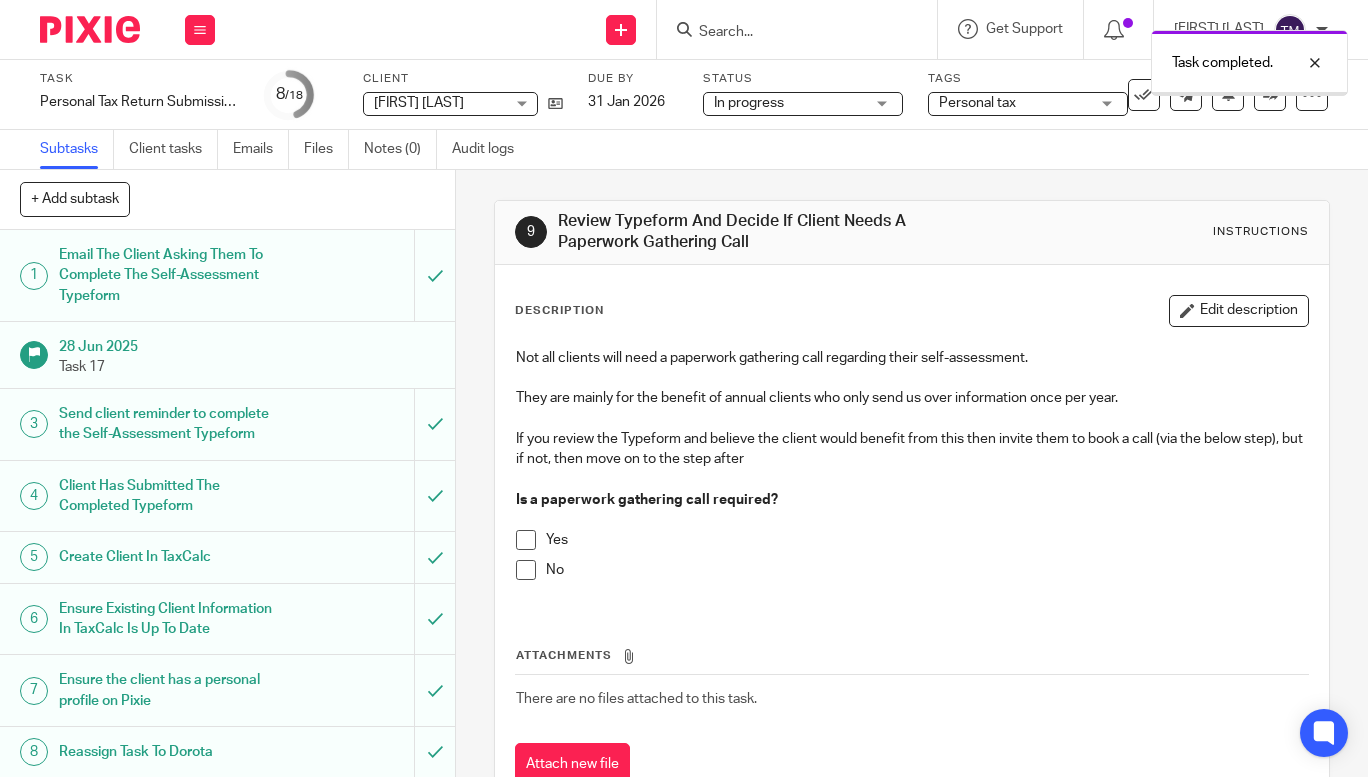 scroll, scrollTop: 0, scrollLeft: 0, axis: both 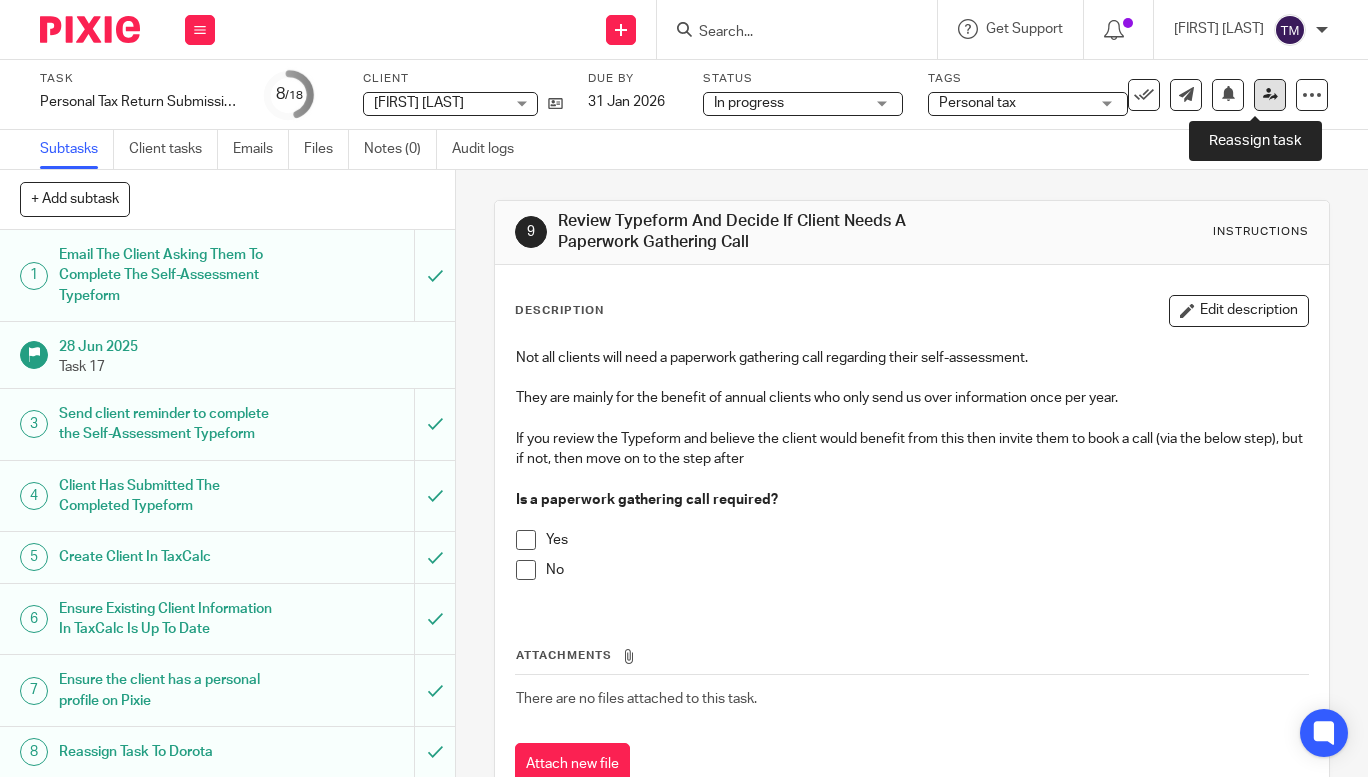 click at bounding box center [1270, 94] 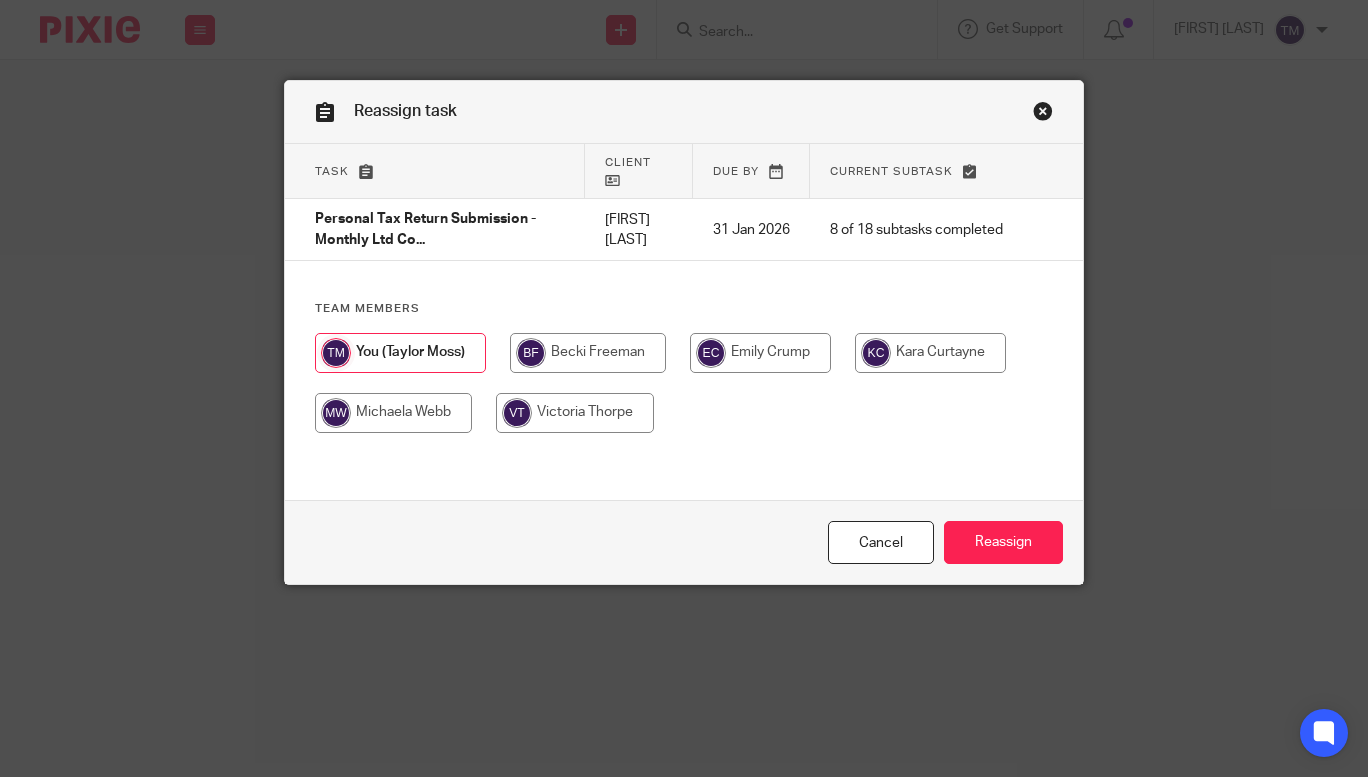 scroll, scrollTop: 0, scrollLeft: 0, axis: both 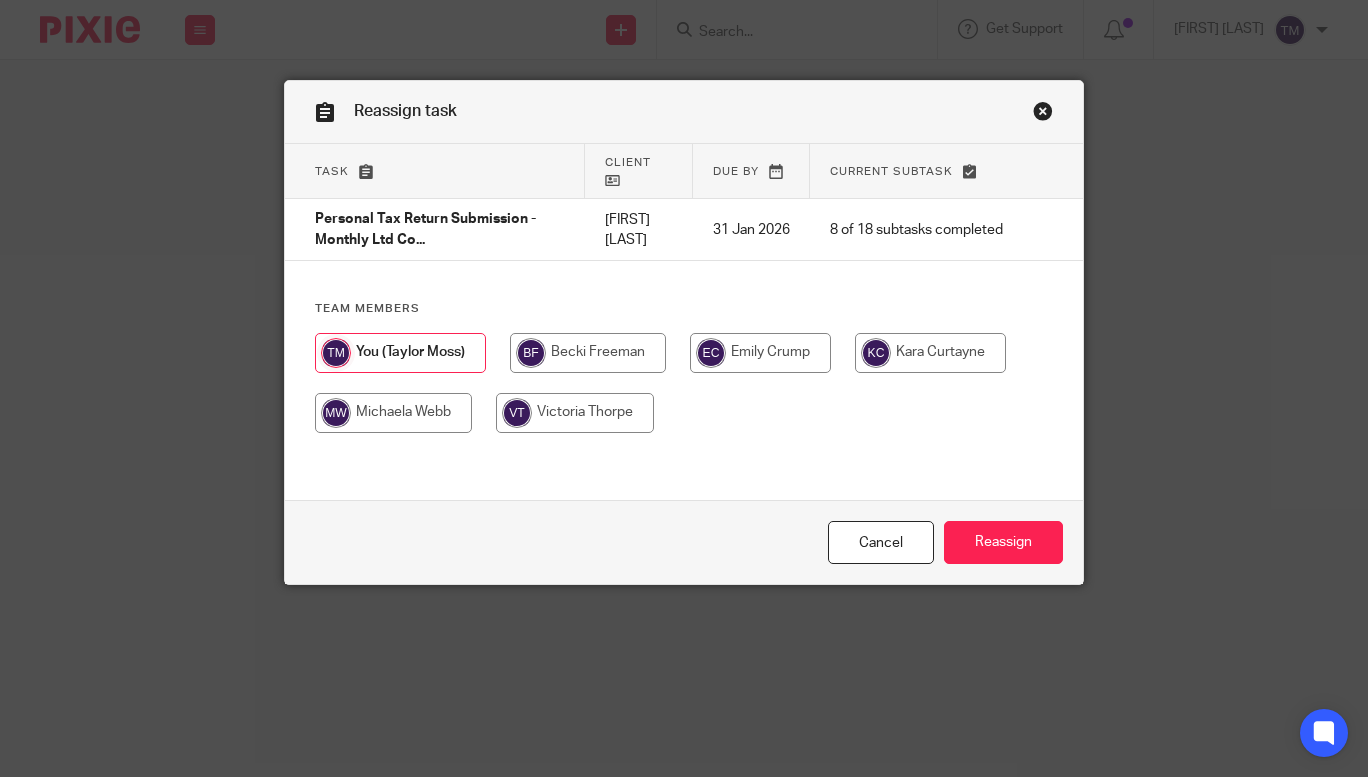 click at bounding box center [930, 353] 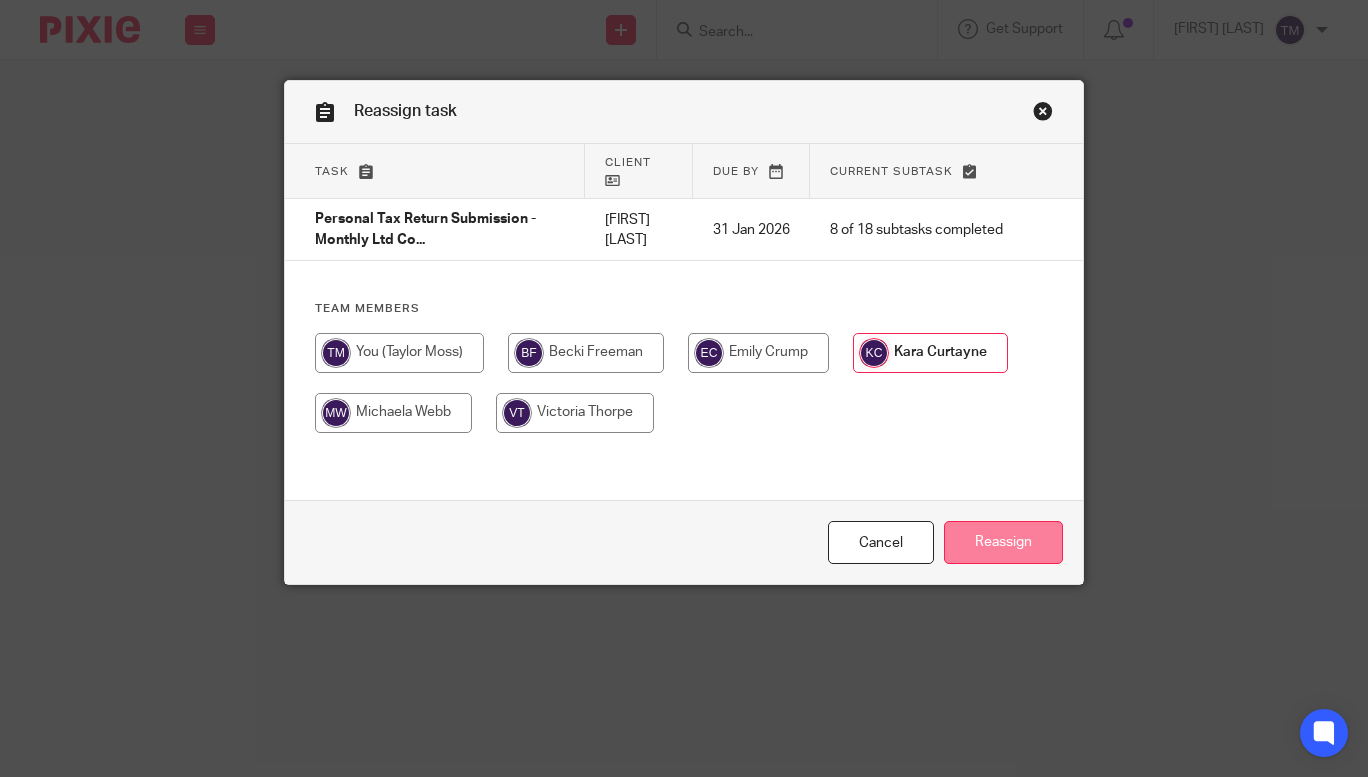 click on "Reassign" at bounding box center [1003, 542] 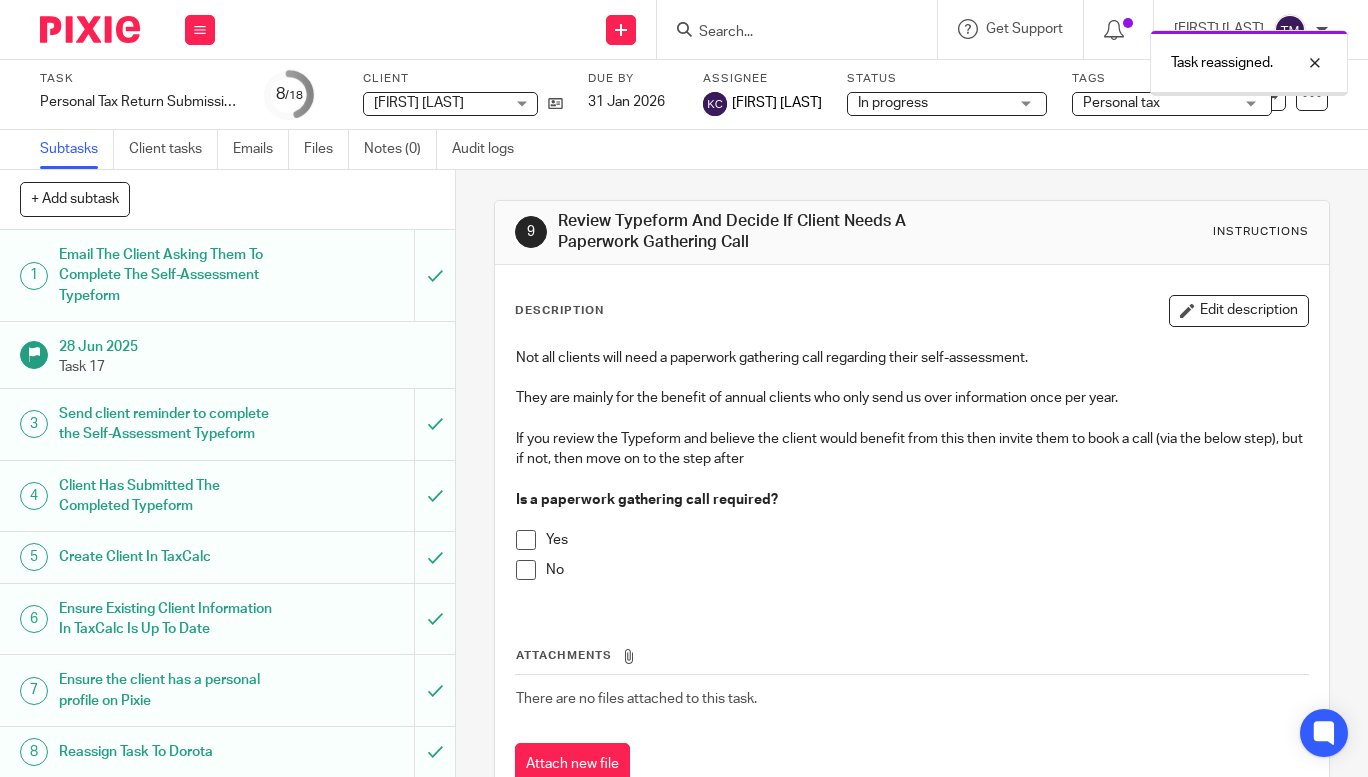scroll, scrollTop: 0, scrollLeft: 0, axis: both 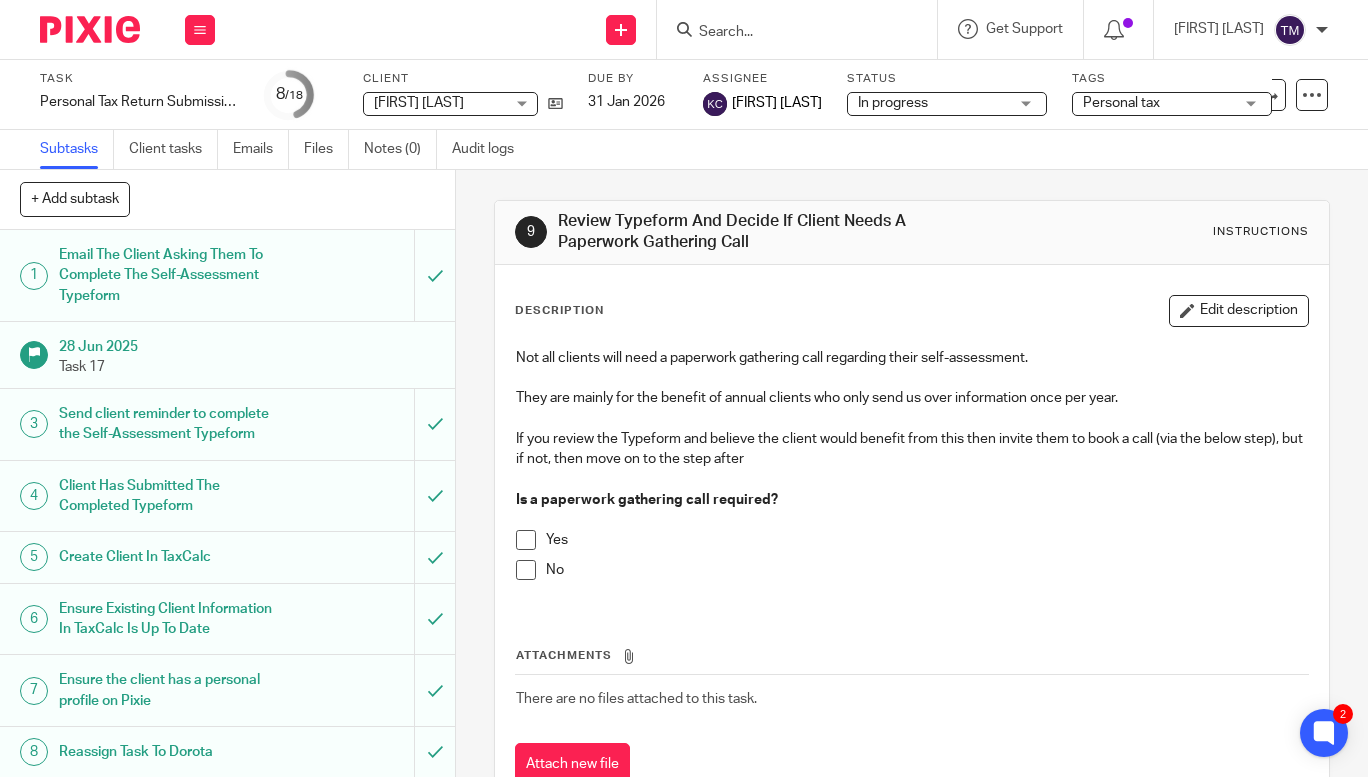 click at bounding box center [803, 29] 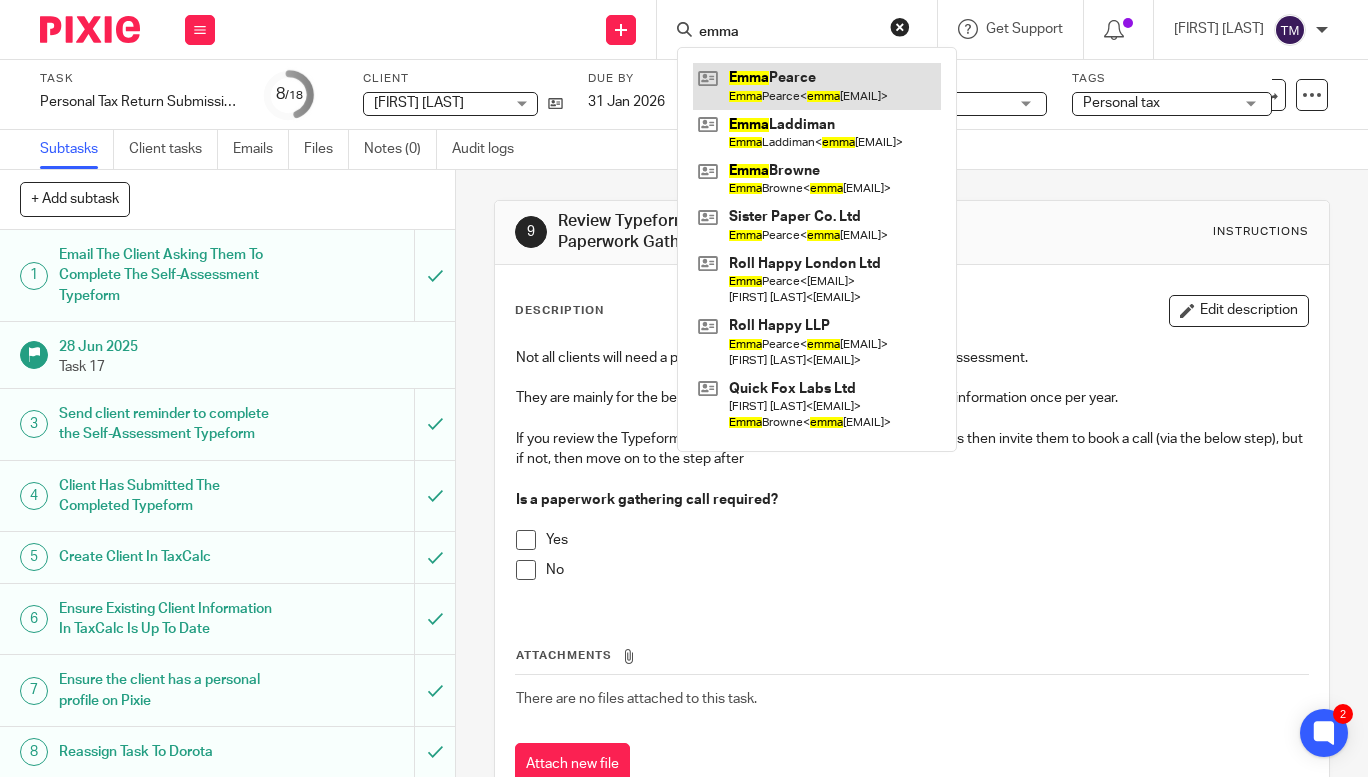type on "emma" 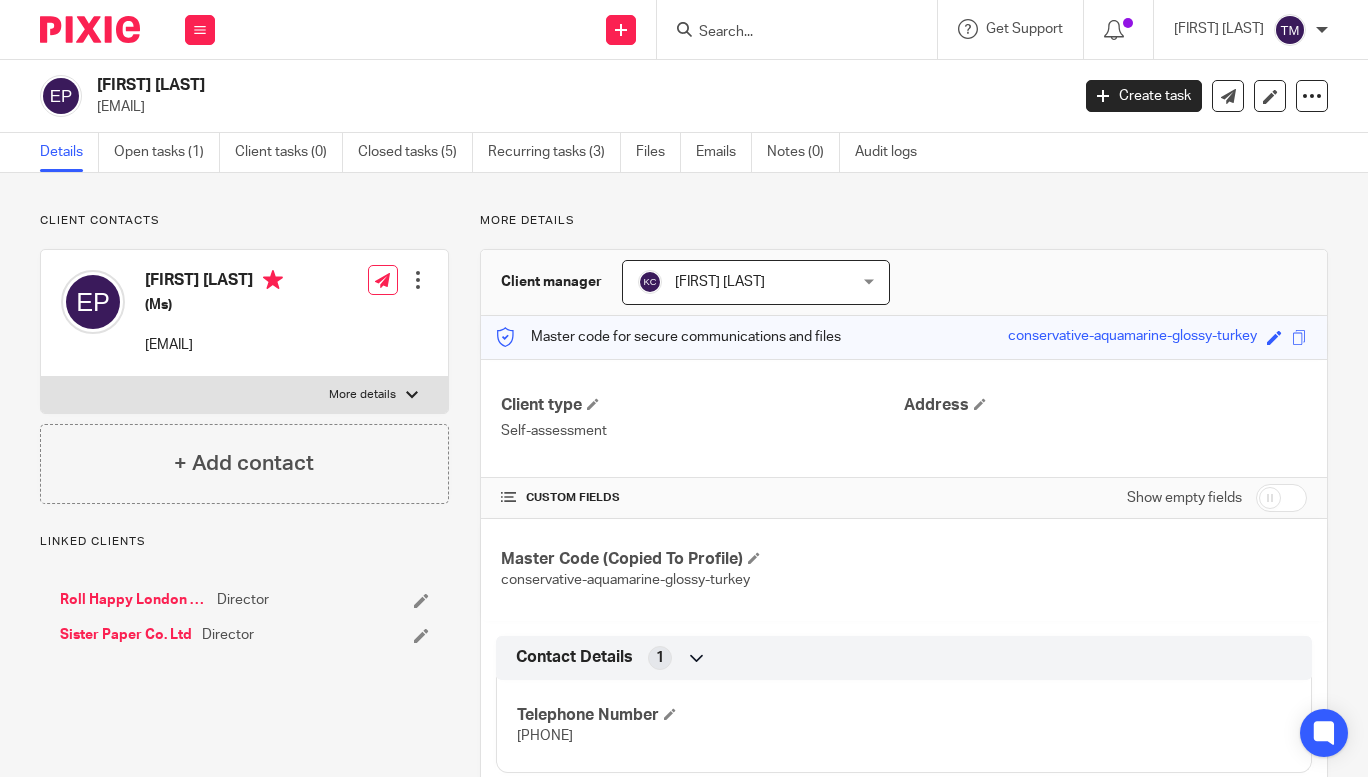 scroll, scrollTop: 0, scrollLeft: 0, axis: both 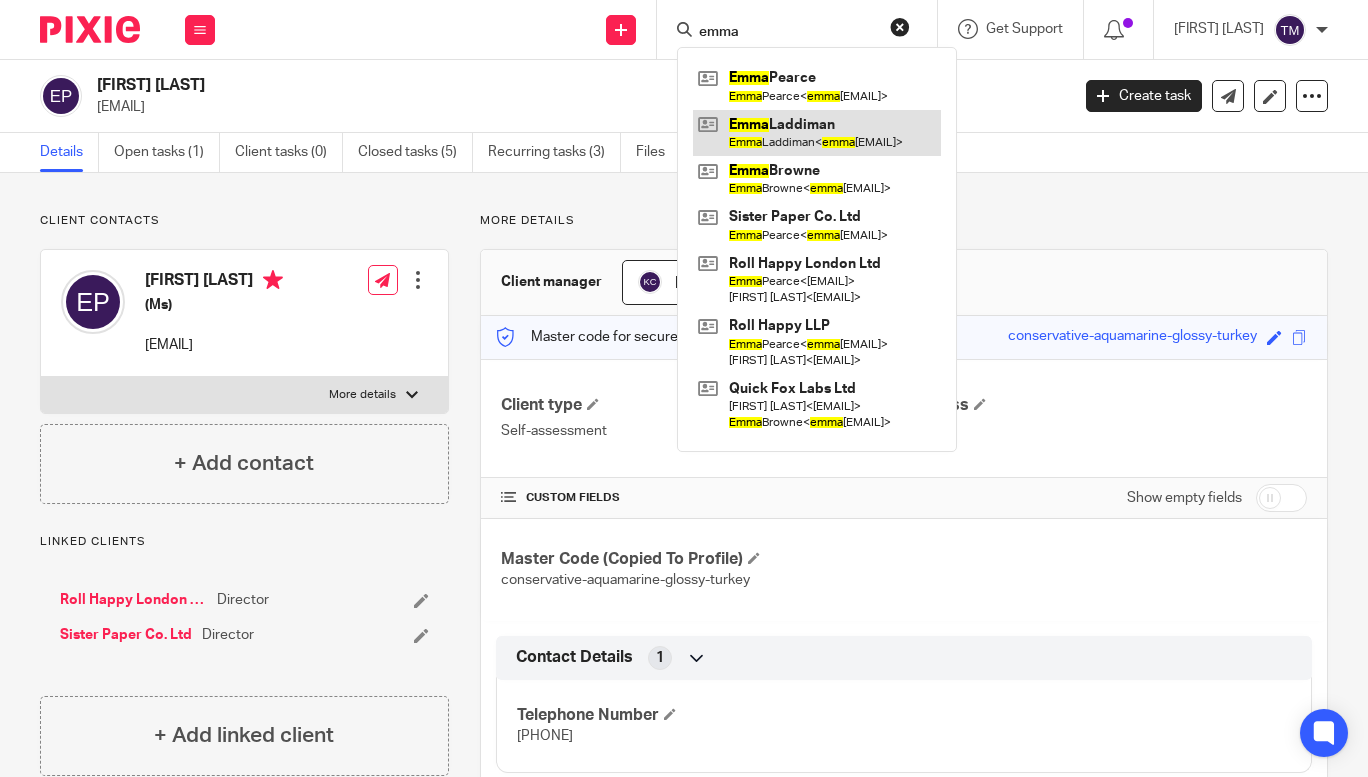 type on "emma" 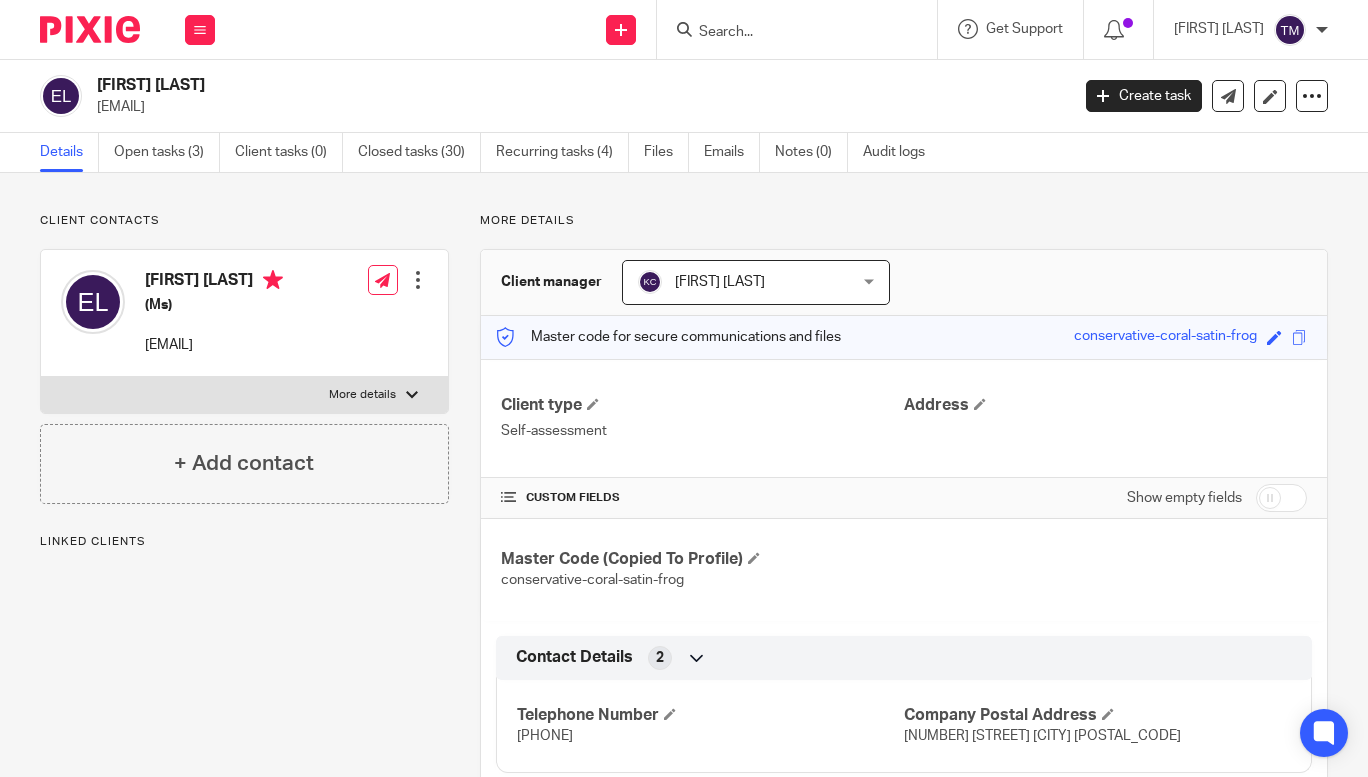 scroll, scrollTop: 0, scrollLeft: 0, axis: both 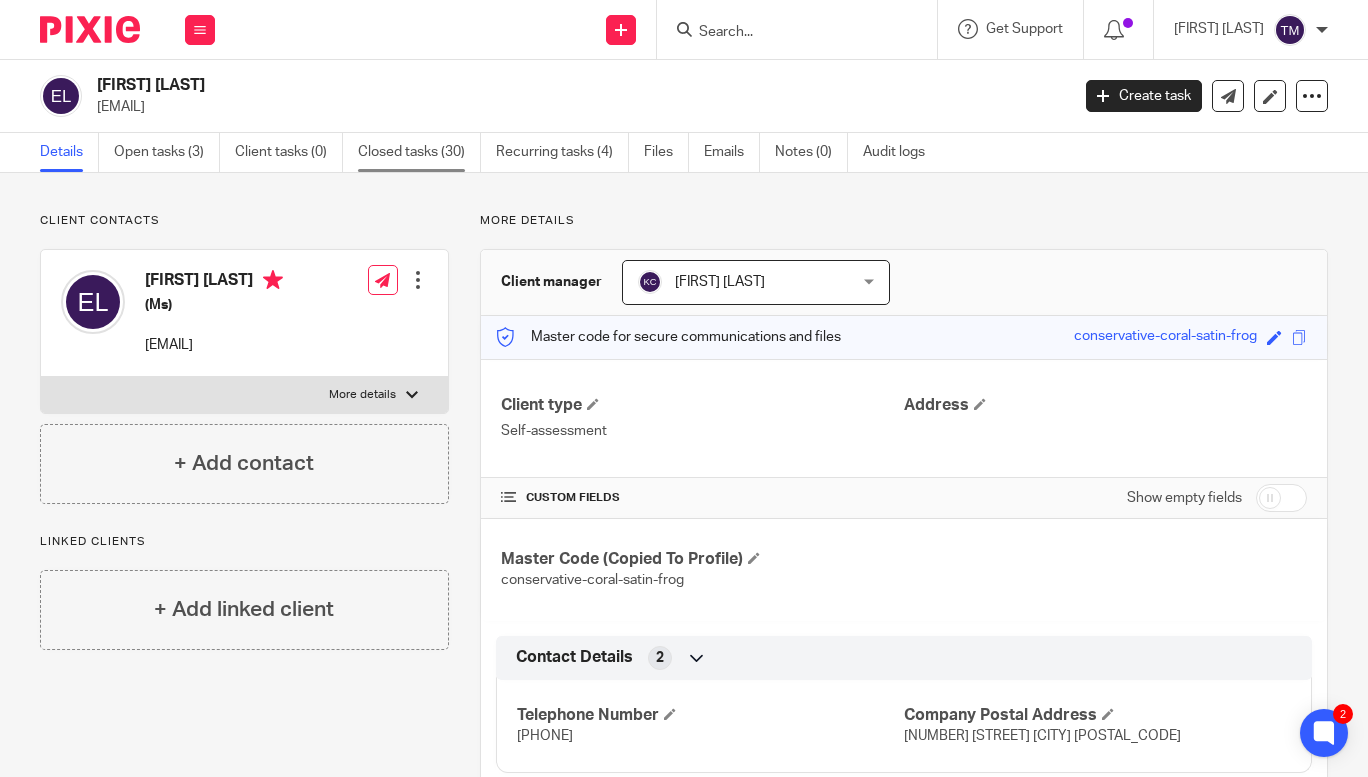 click on "Closed tasks (30)" at bounding box center [419, 152] 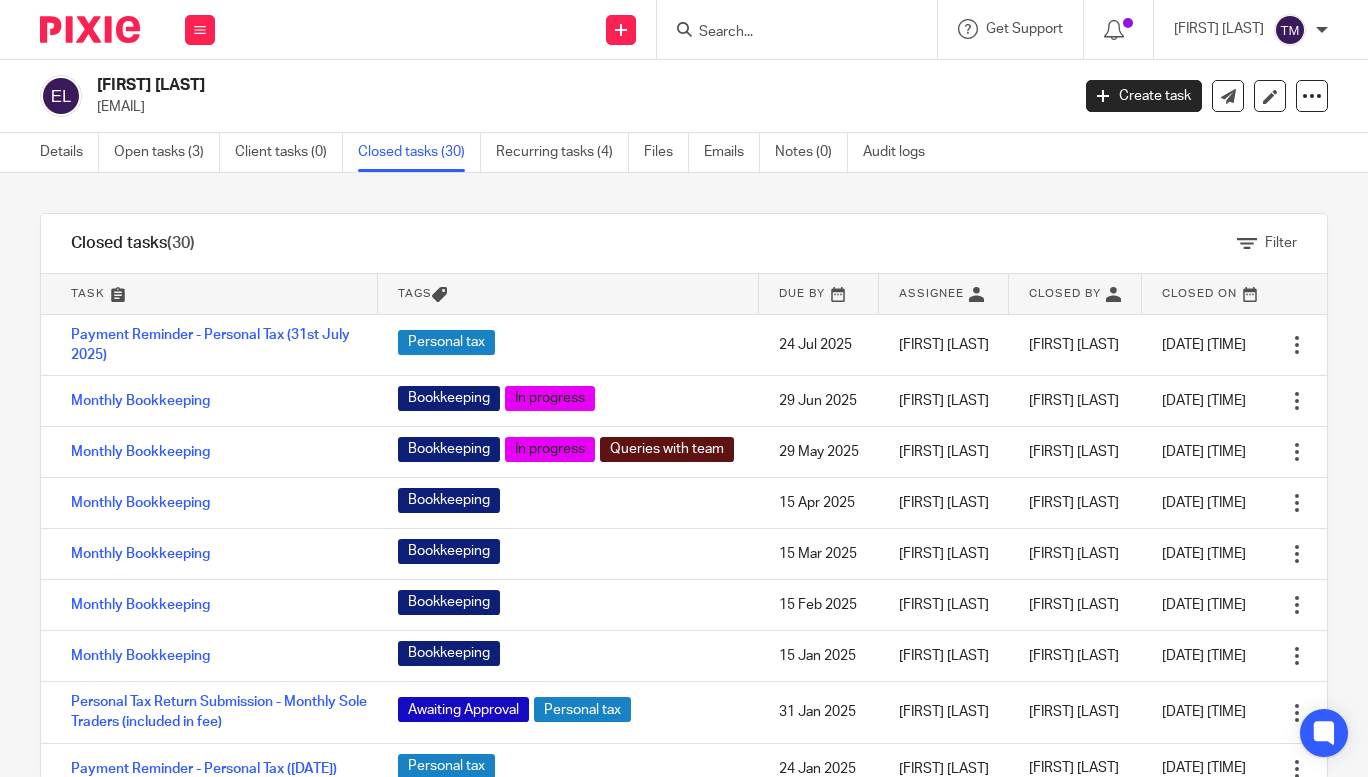 scroll, scrollTop: 0, scrollLeft: 0, axis: both 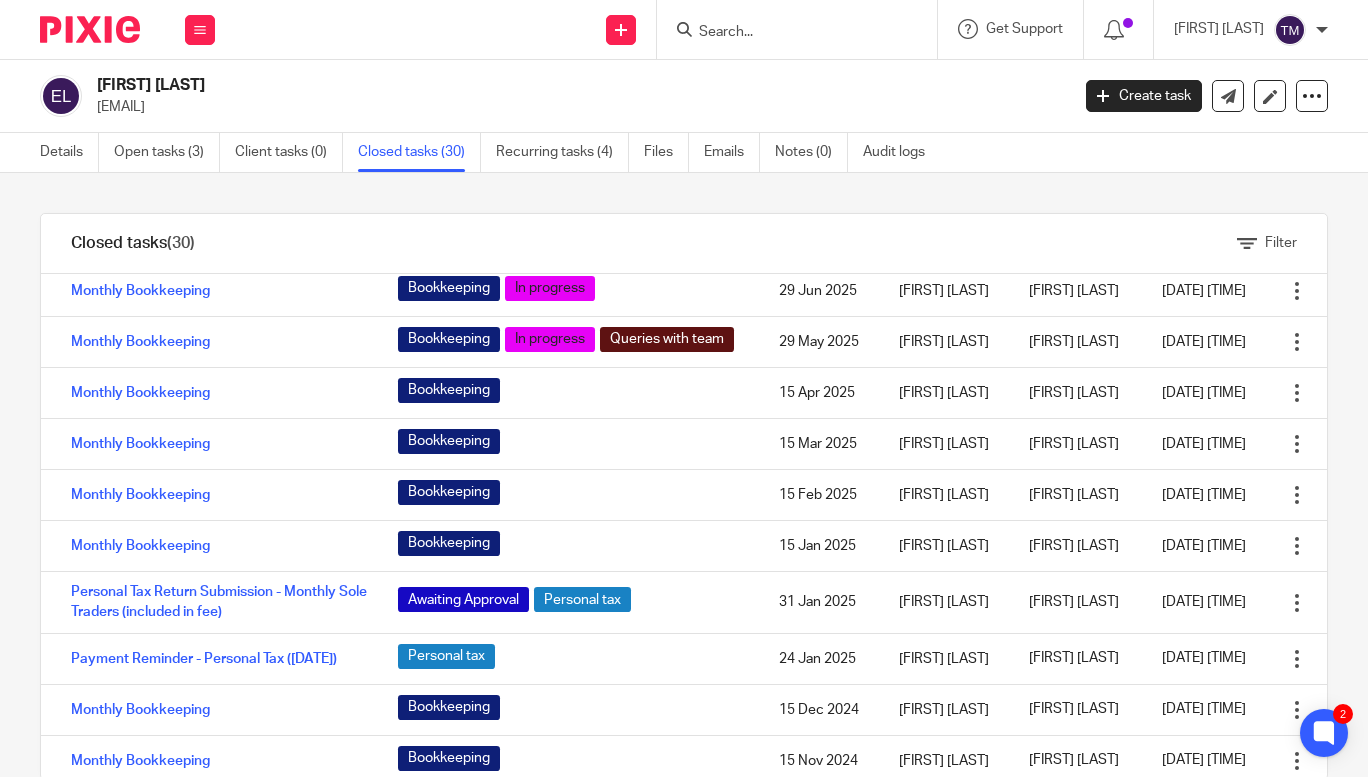 click at bounding box center (787, 33) 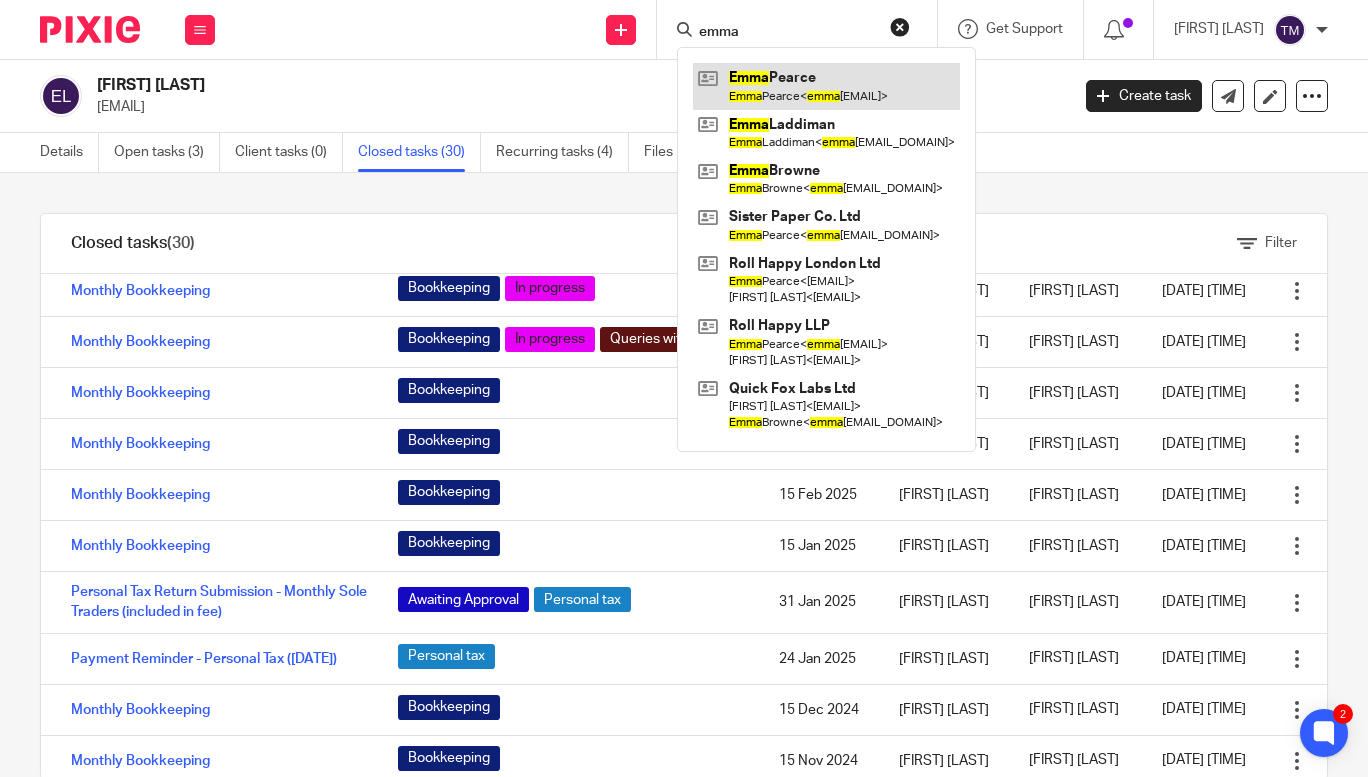 type on "emma" 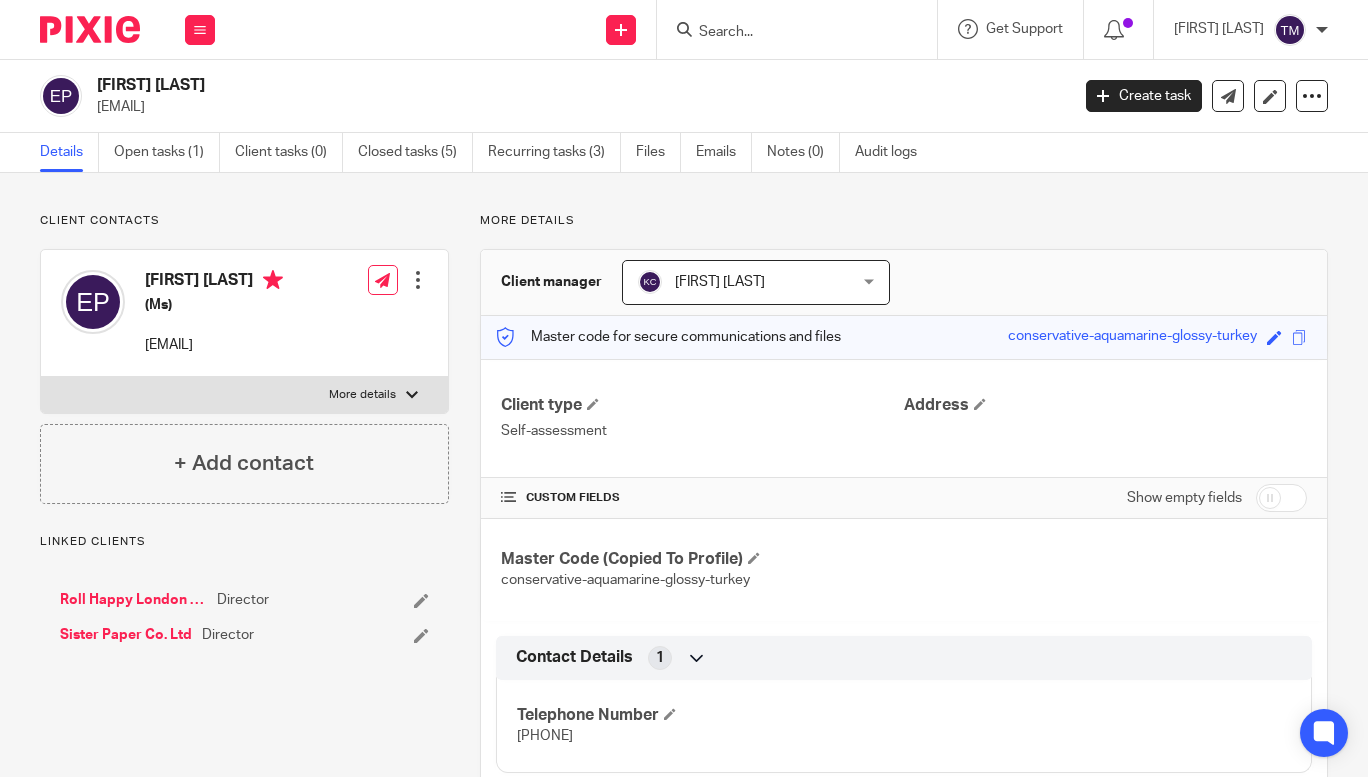 scroll, scrollTop: 0, scrollLeft: 0, axis: both 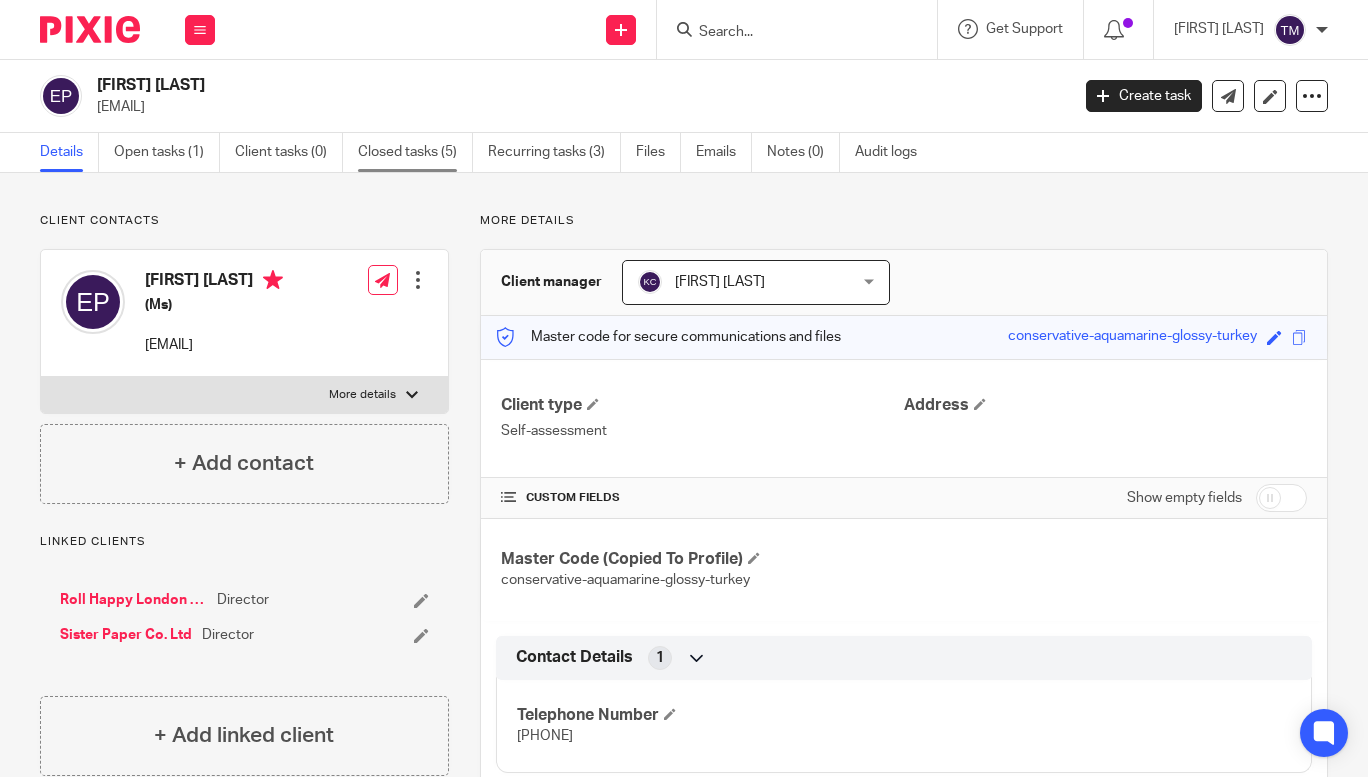 click on "Closed tasks (5)" at bounding box center [415, 152] 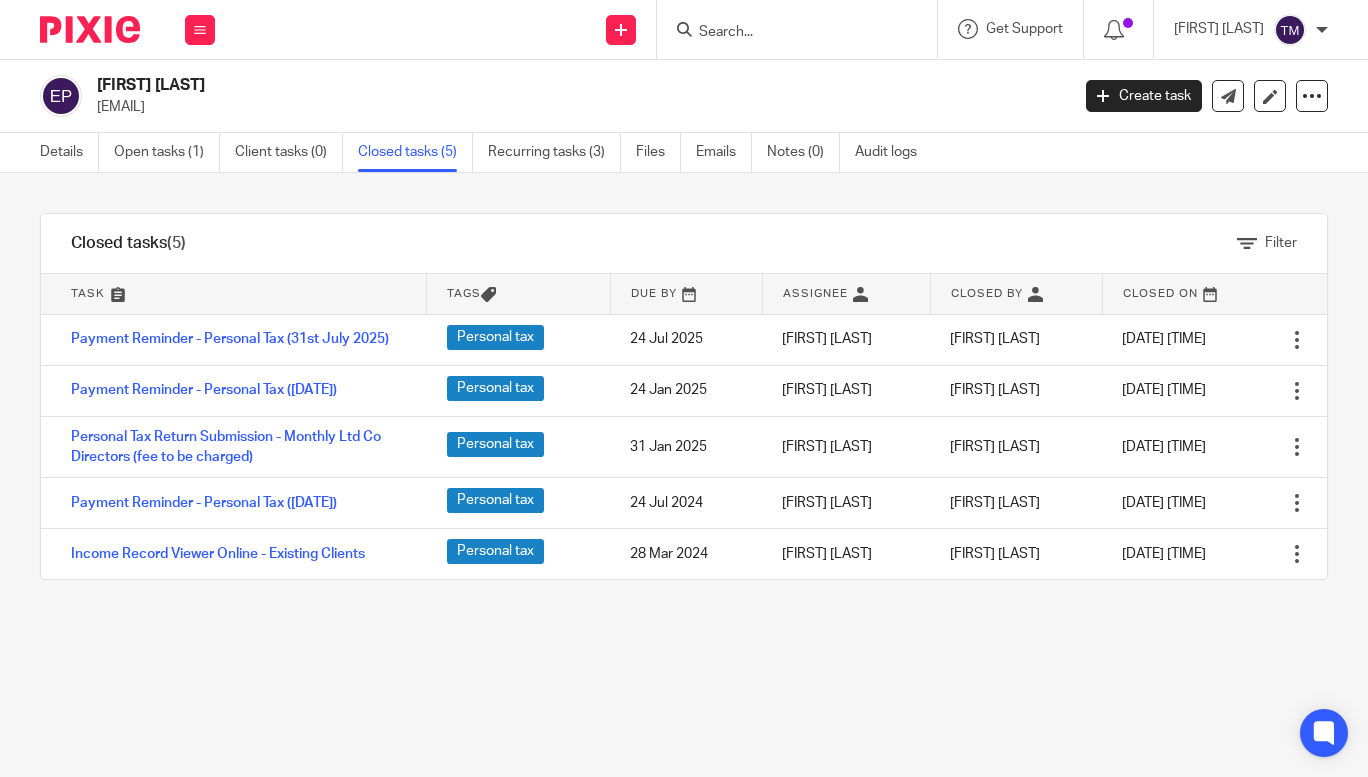 scroll, scrollTop: 0, scrollLeft: 0, axis: both 